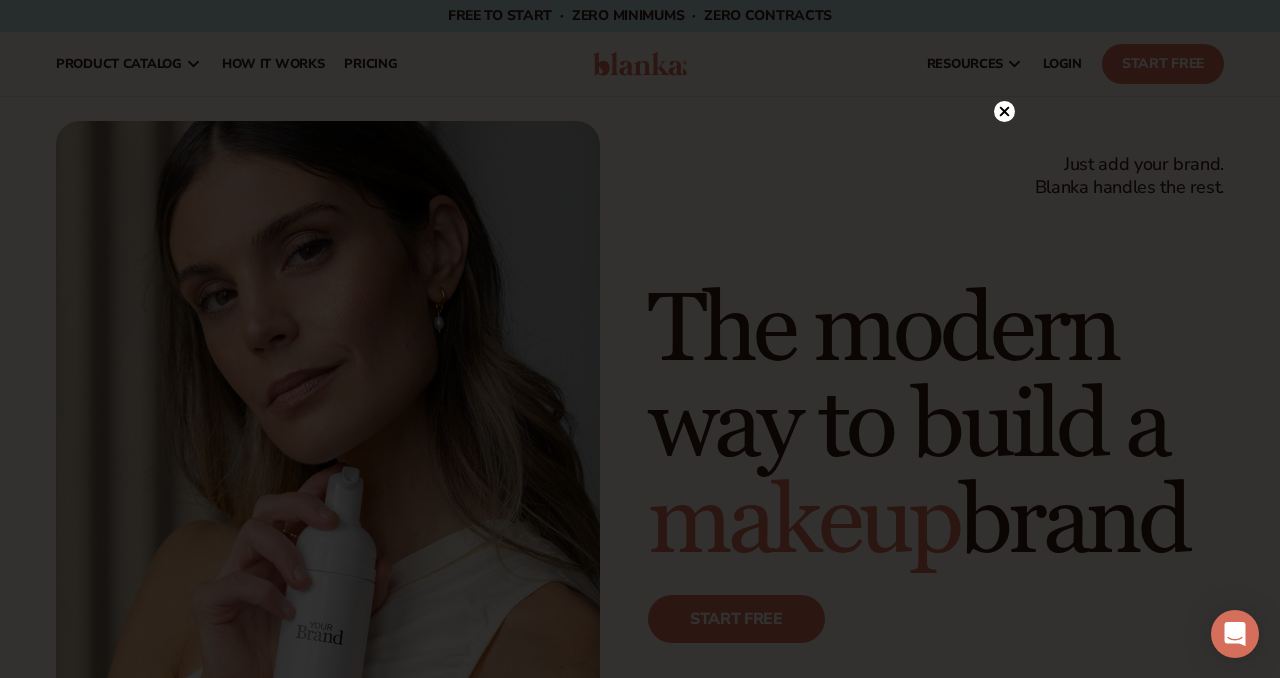 scroll, scrollTop: 0, scrollLeft: 0, axis: both 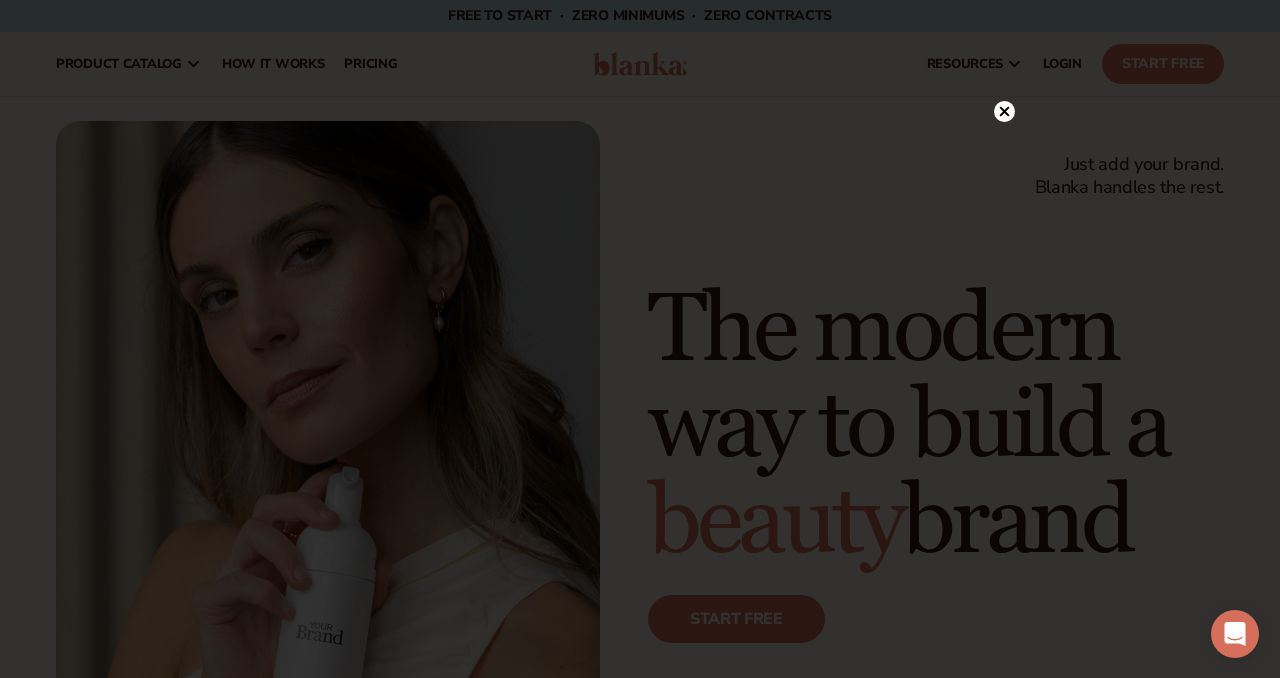 click 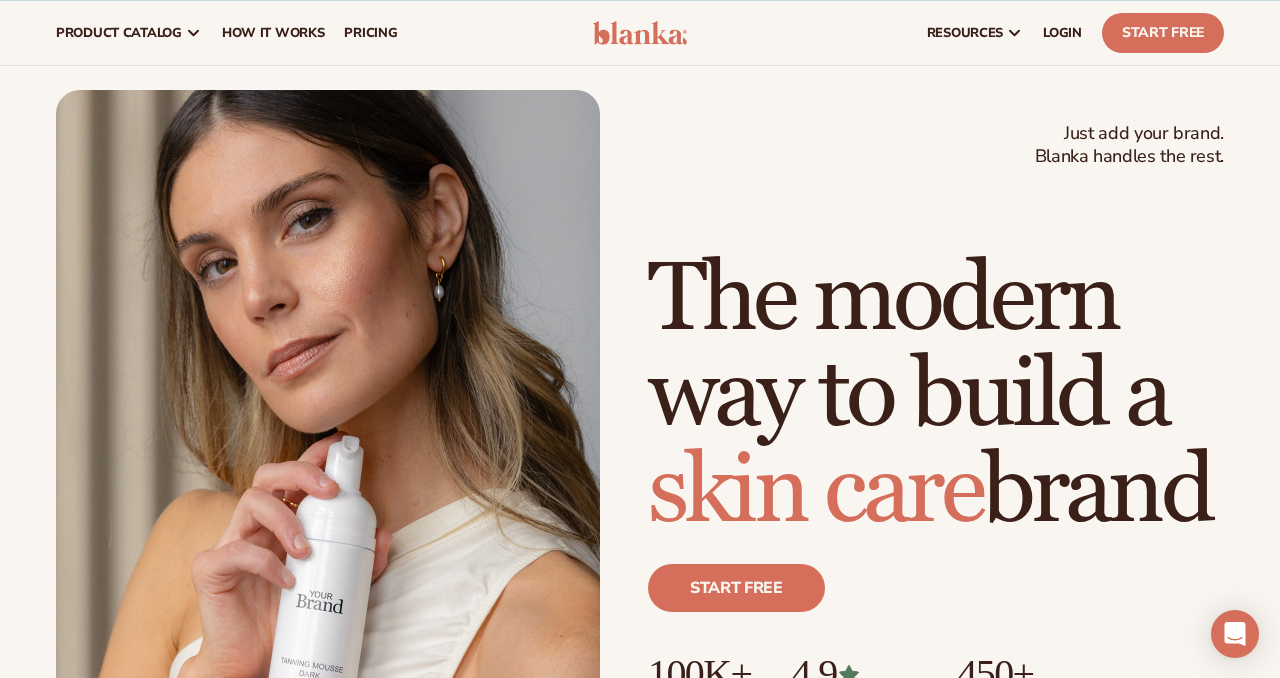 scroll, scrollTop: 0, scrollLeft: 0, axis: both 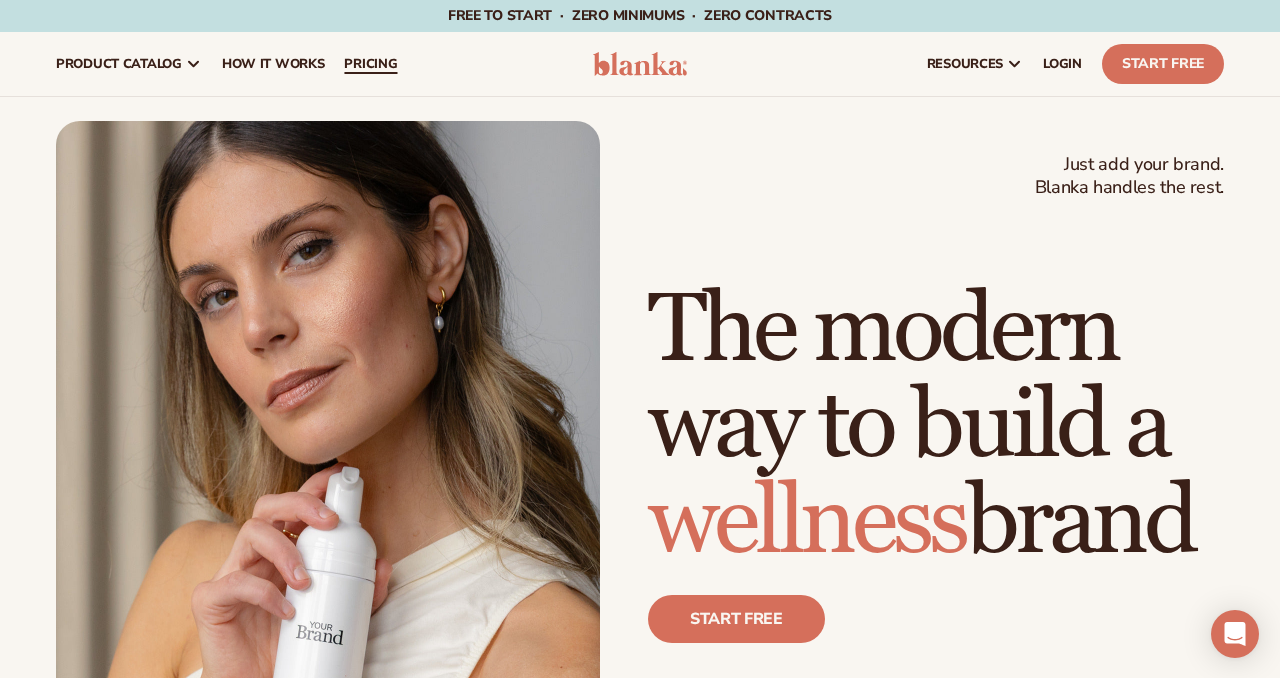 click on "pricing" at bounding box center (370, 64) 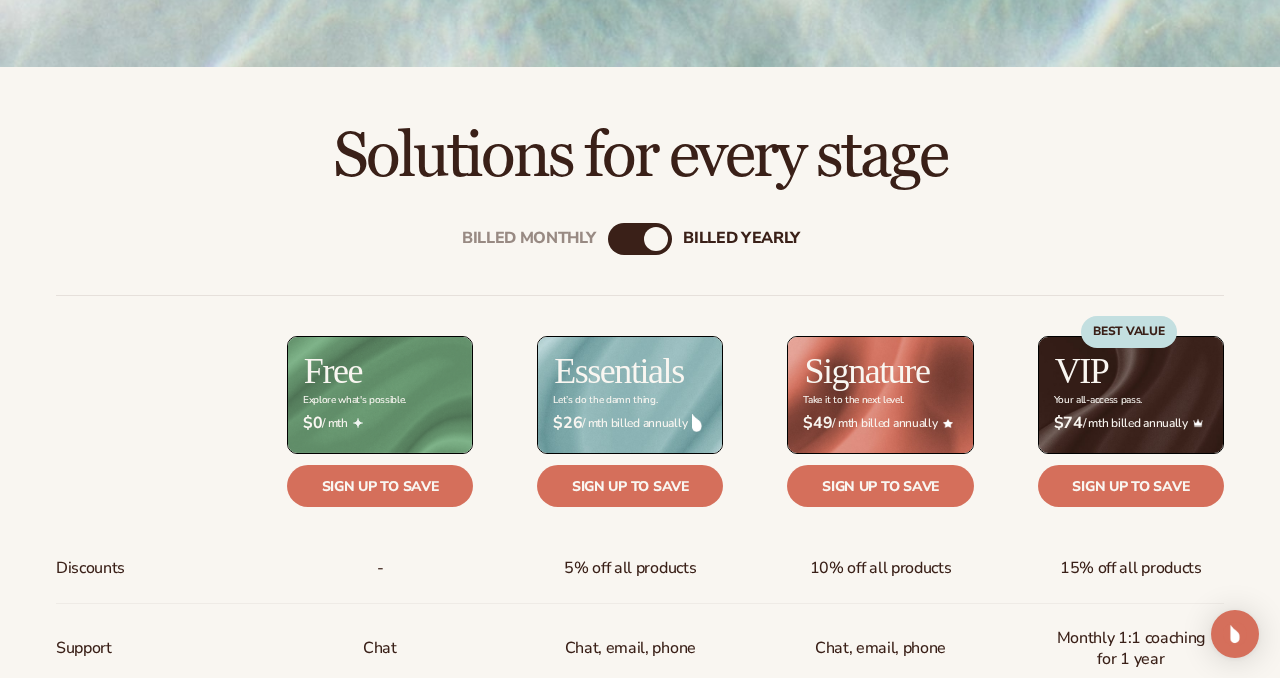 scroll, scrollTop: 542, scrollLeft: 0, axis: vertical 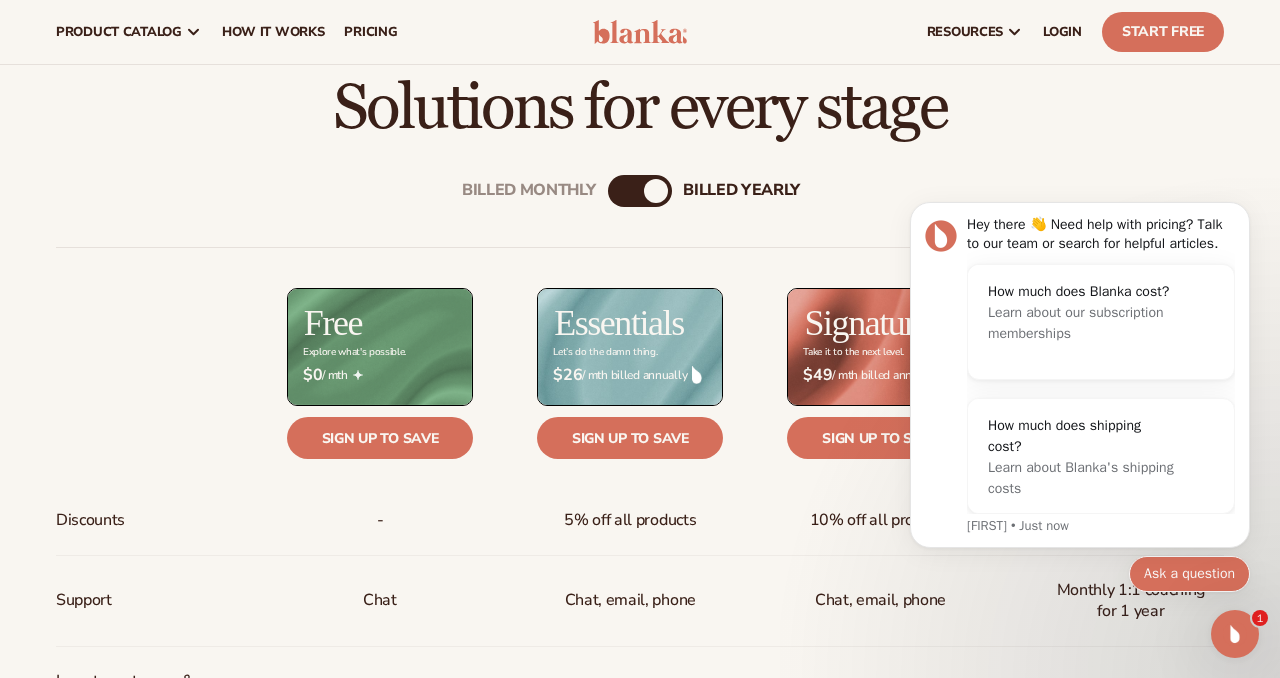 click on "Ask a question" at bounding box center [1189, 574] 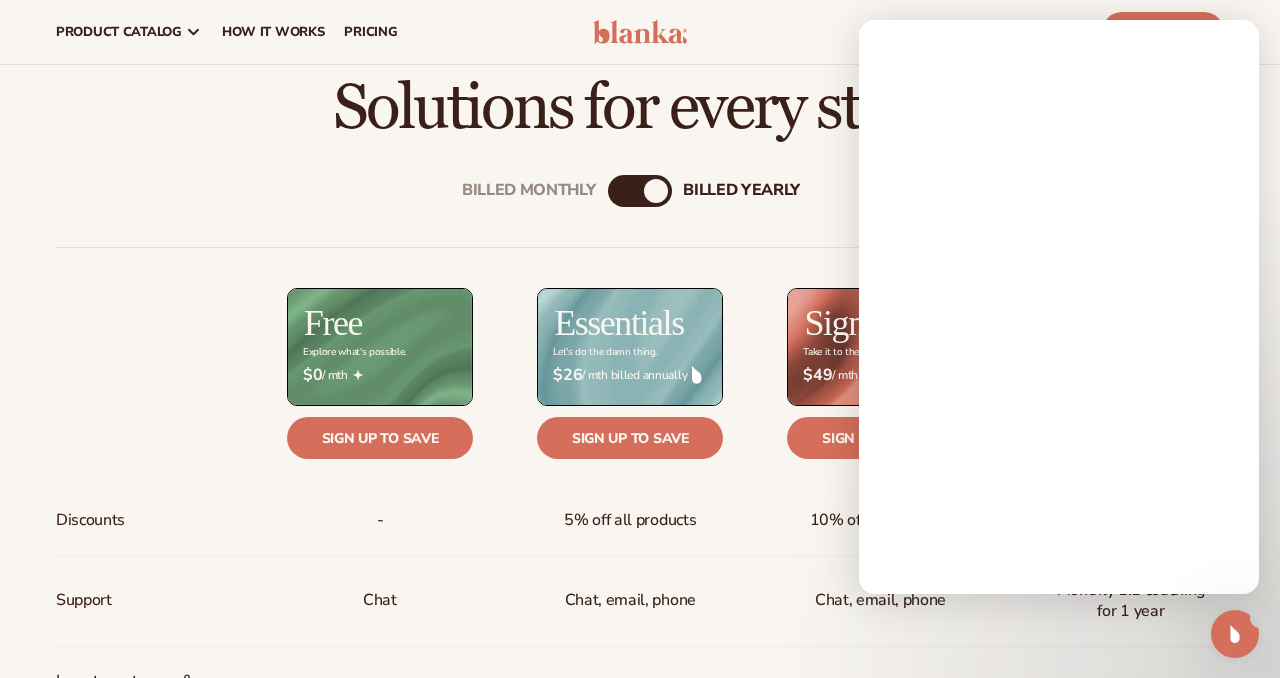 scroll, scrollTop: 0, scrollLeft: 0, axis: both 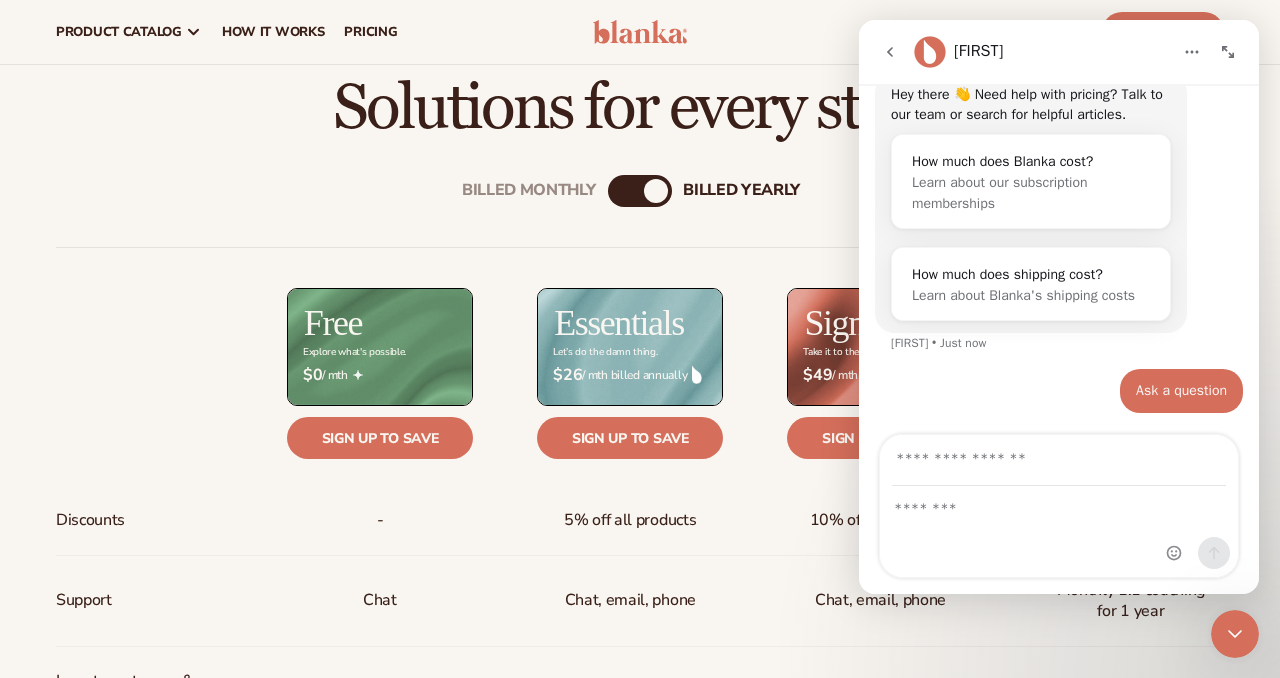 click at bounding box center [1059, 460] 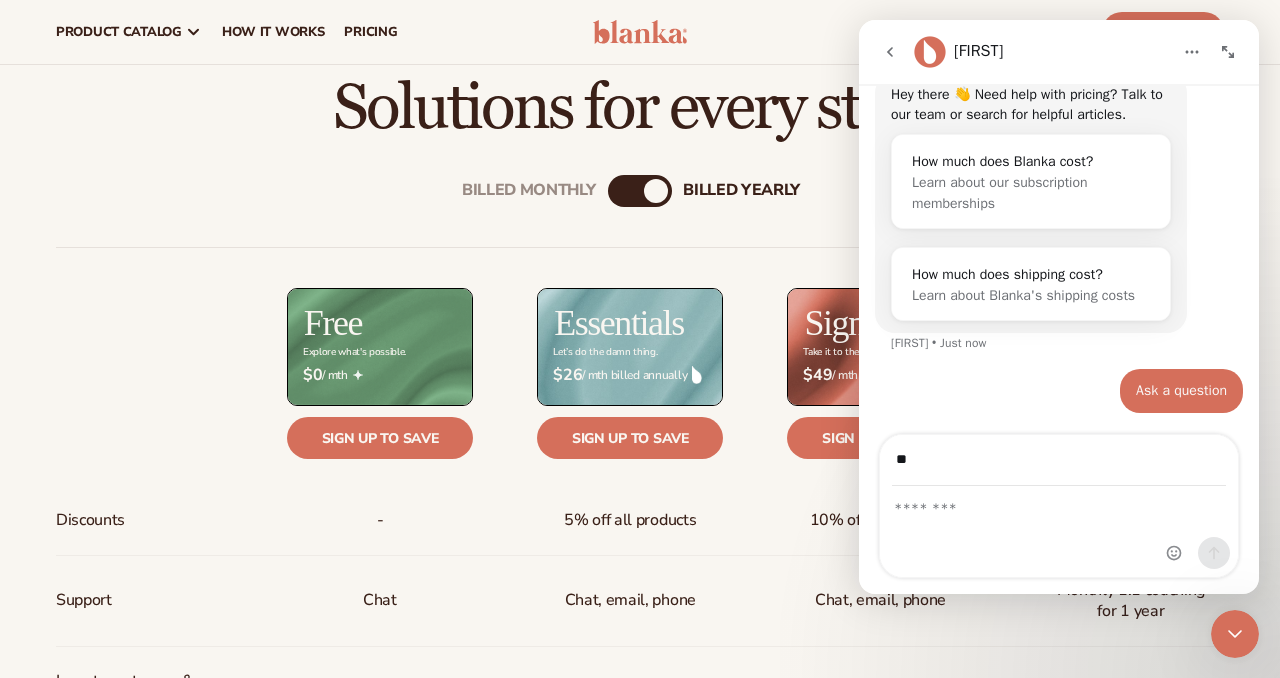 type on "*" 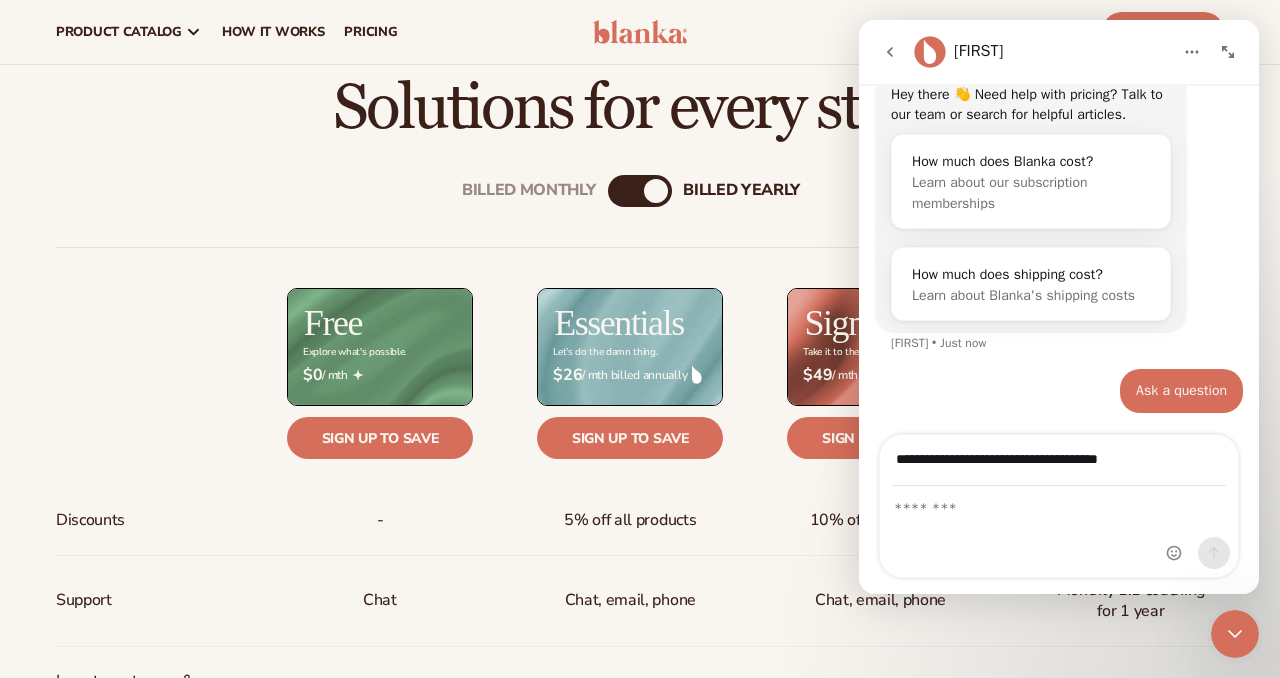 click on "**********" at bounding box center [1059, 460] 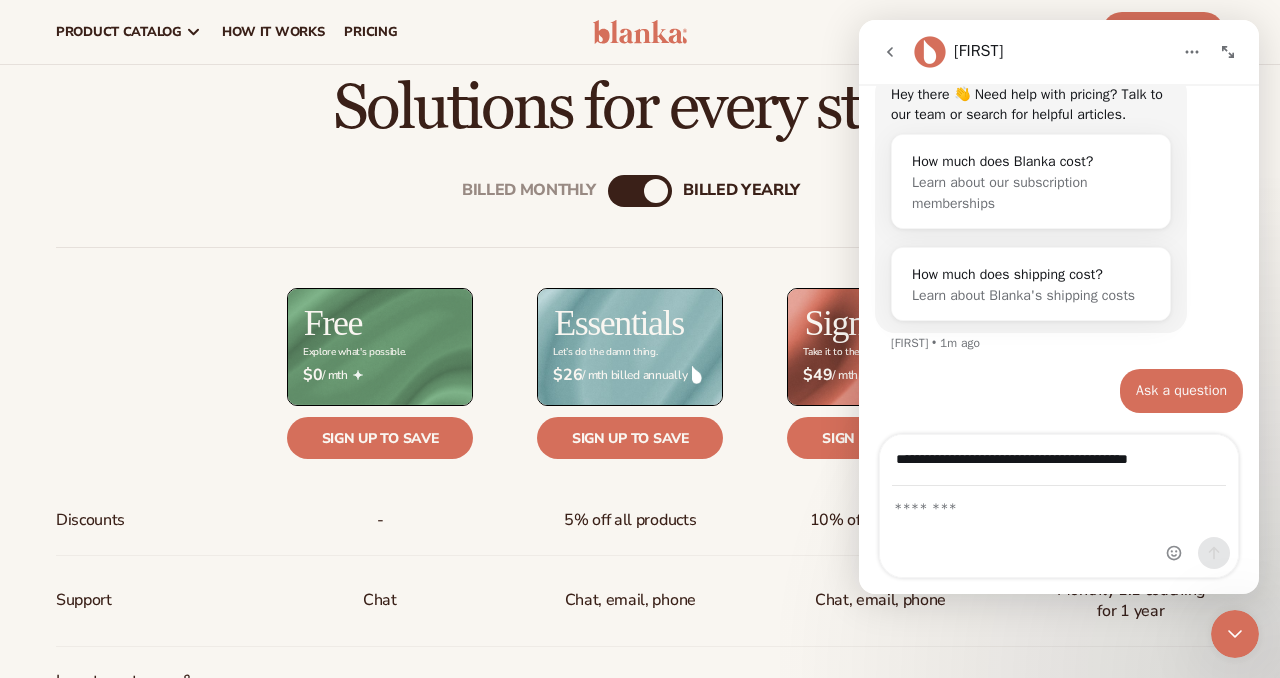 scroll, scrollTop: 0, scrollLeft: 0, axis: both 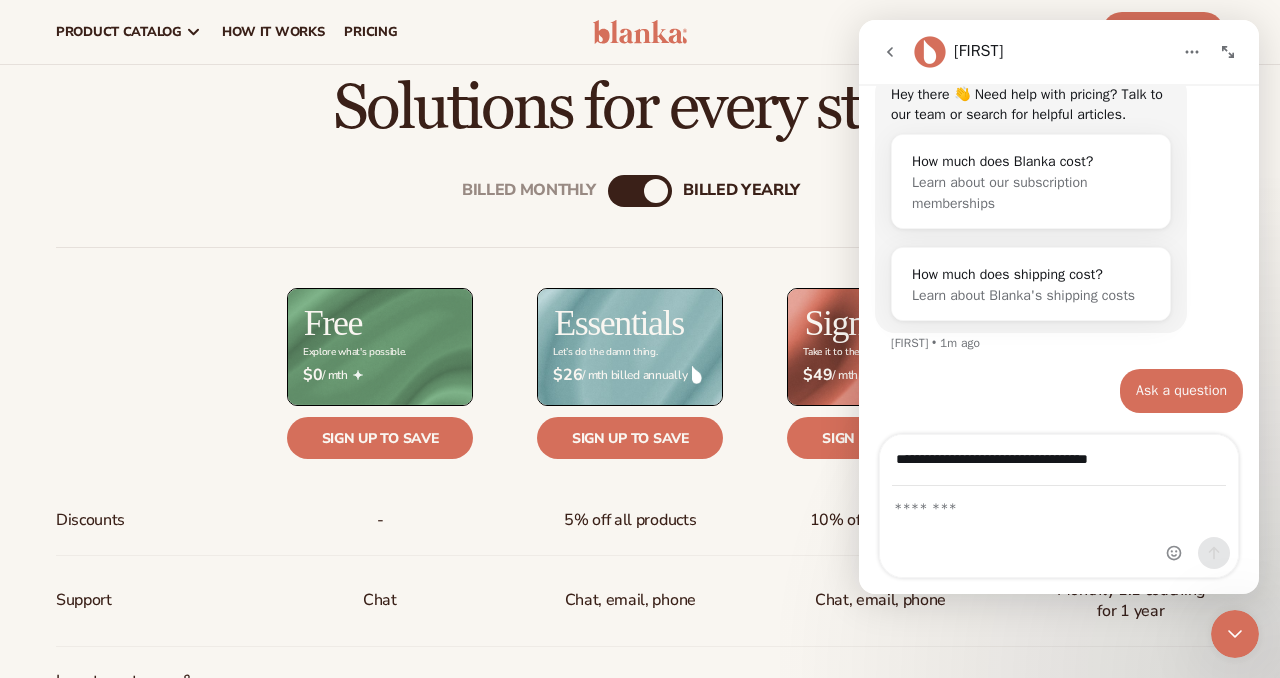 type on "**********" 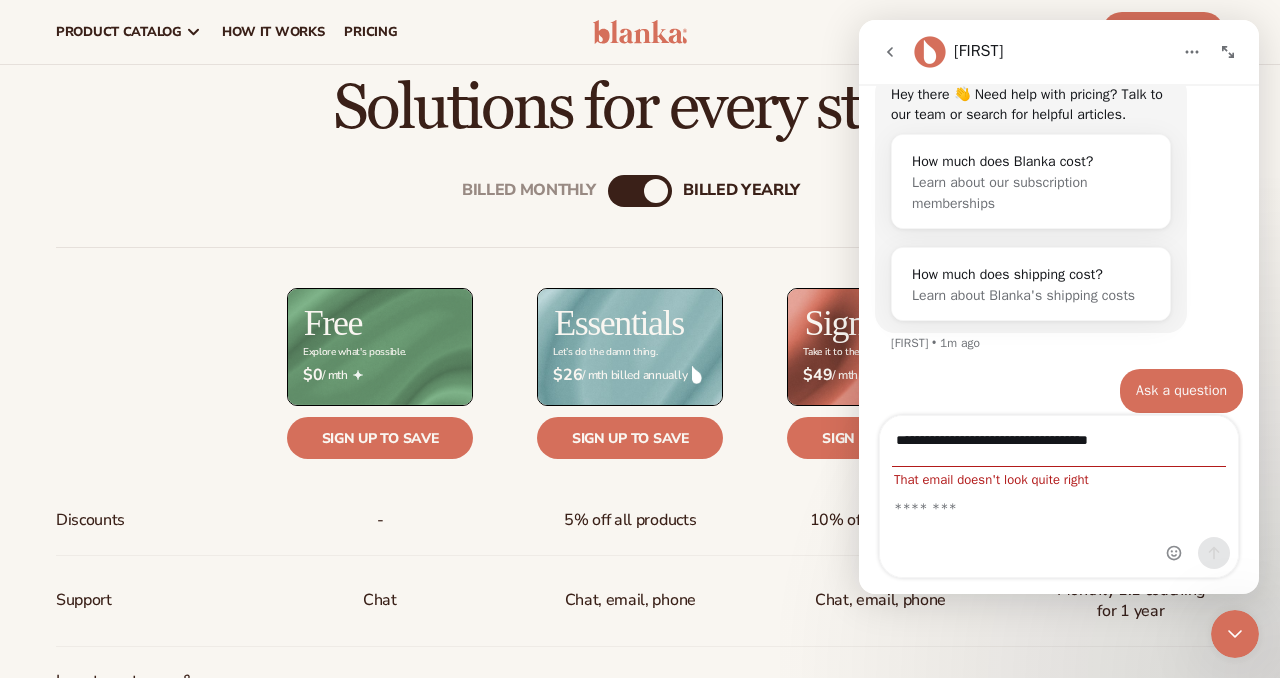 click 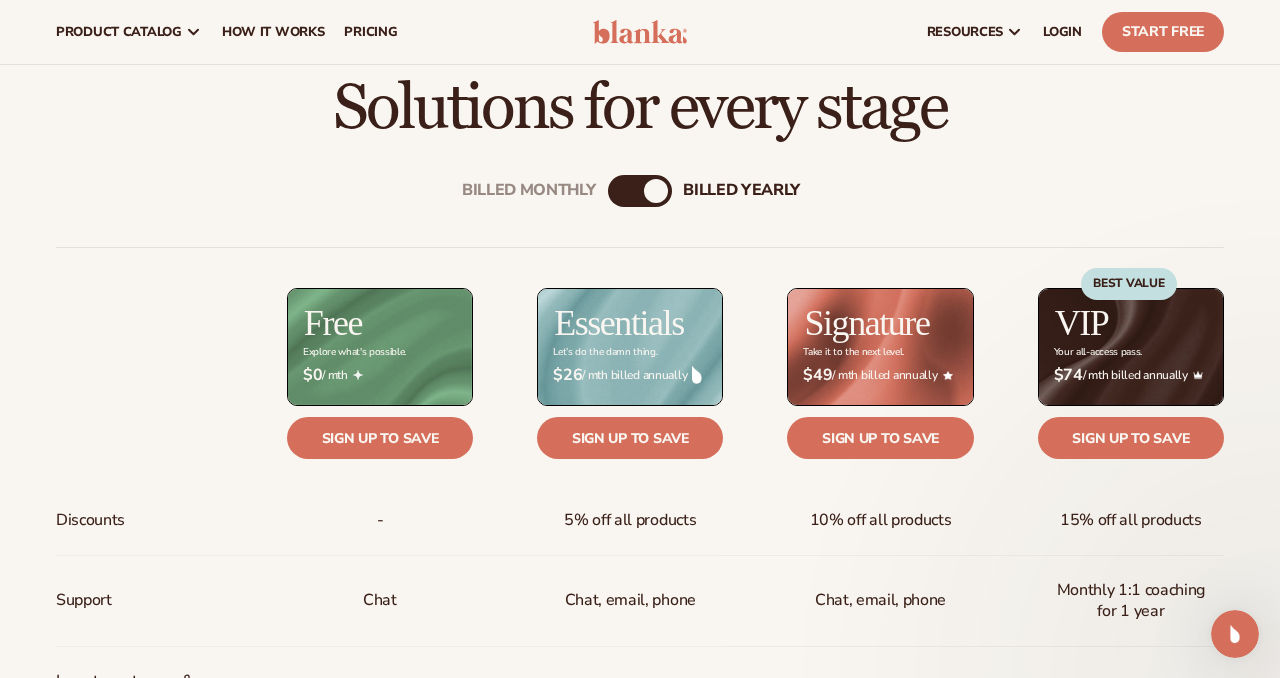 scroll, scrollTop: 0, scrollLeft: 0, axis: both 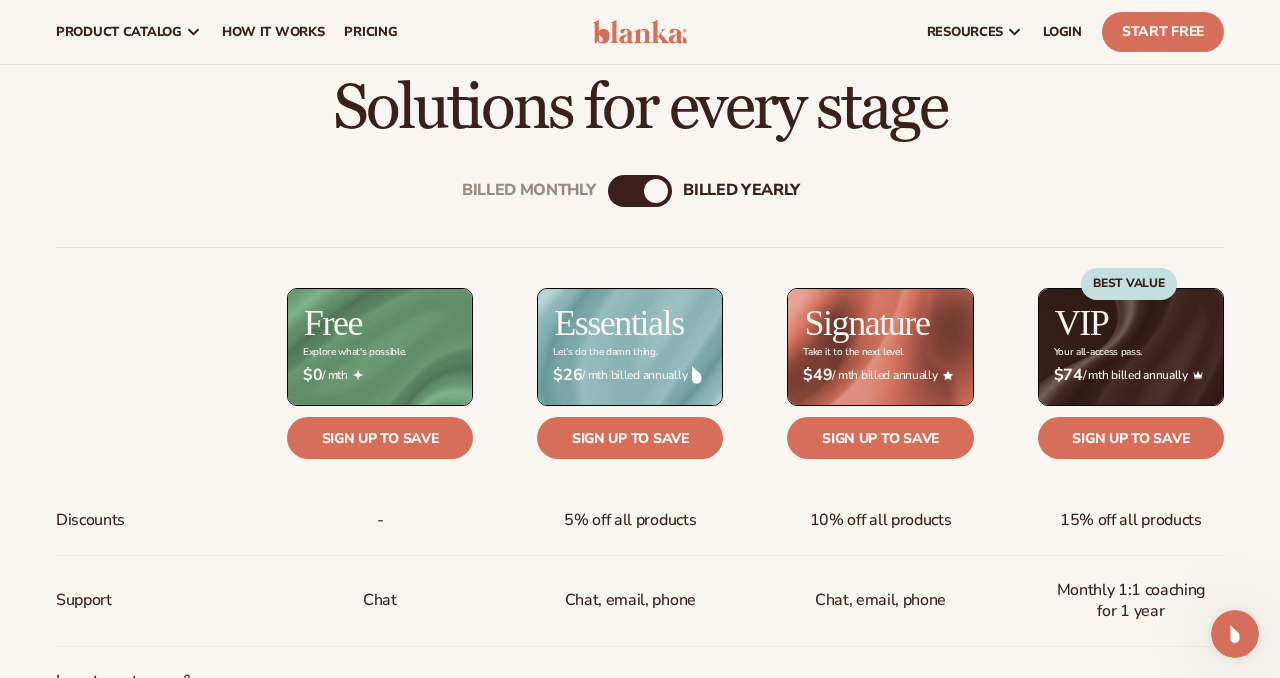 click 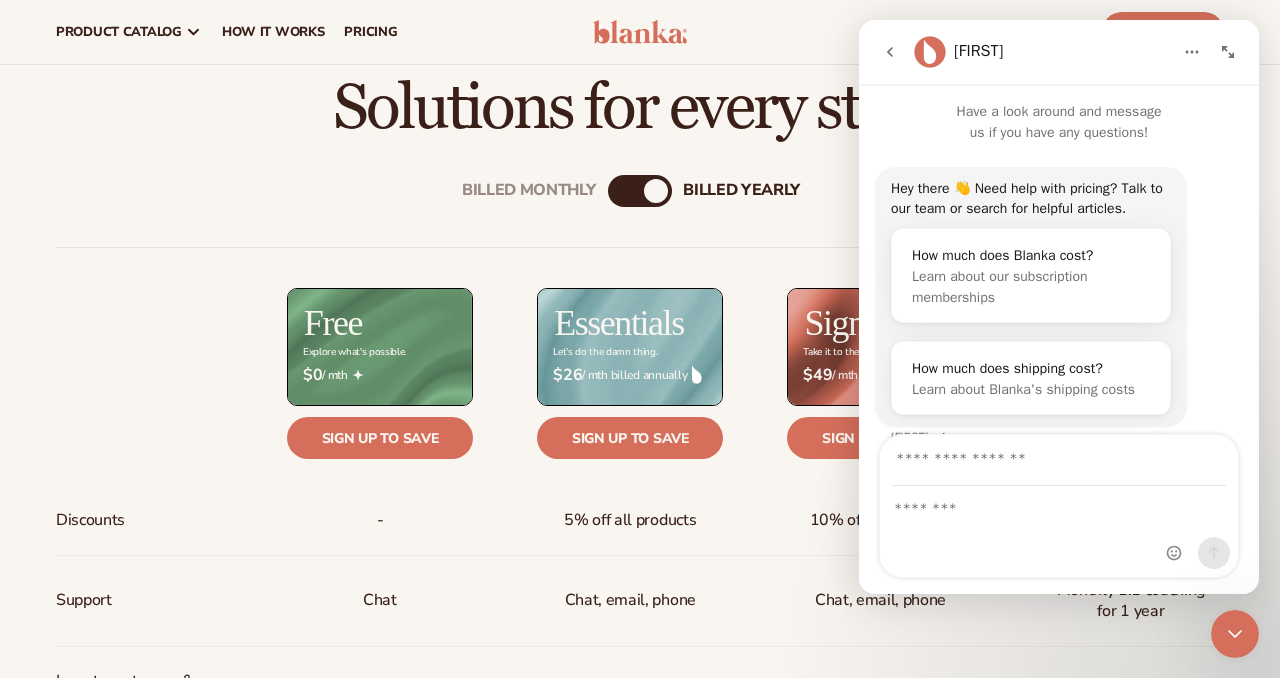 scroll, scrollTop: 94, scrollLeft: 0, axis: vertical 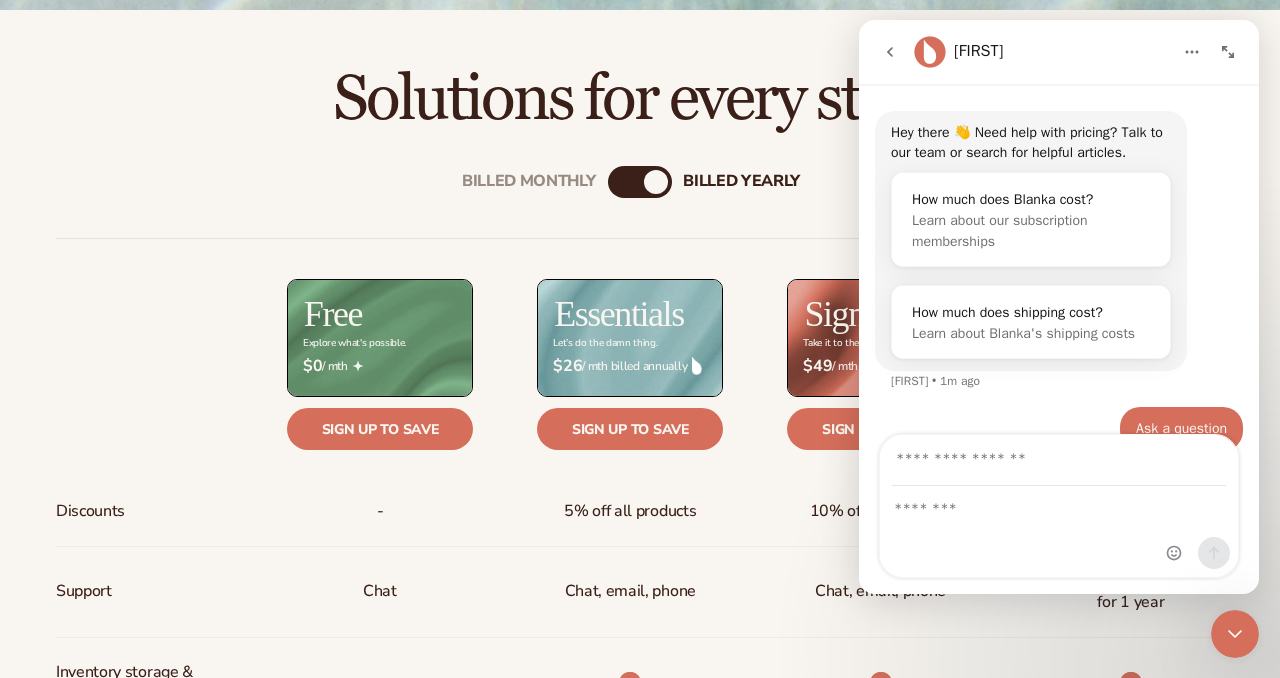 click on "billed Yearly" at bounding box center [656, 182] 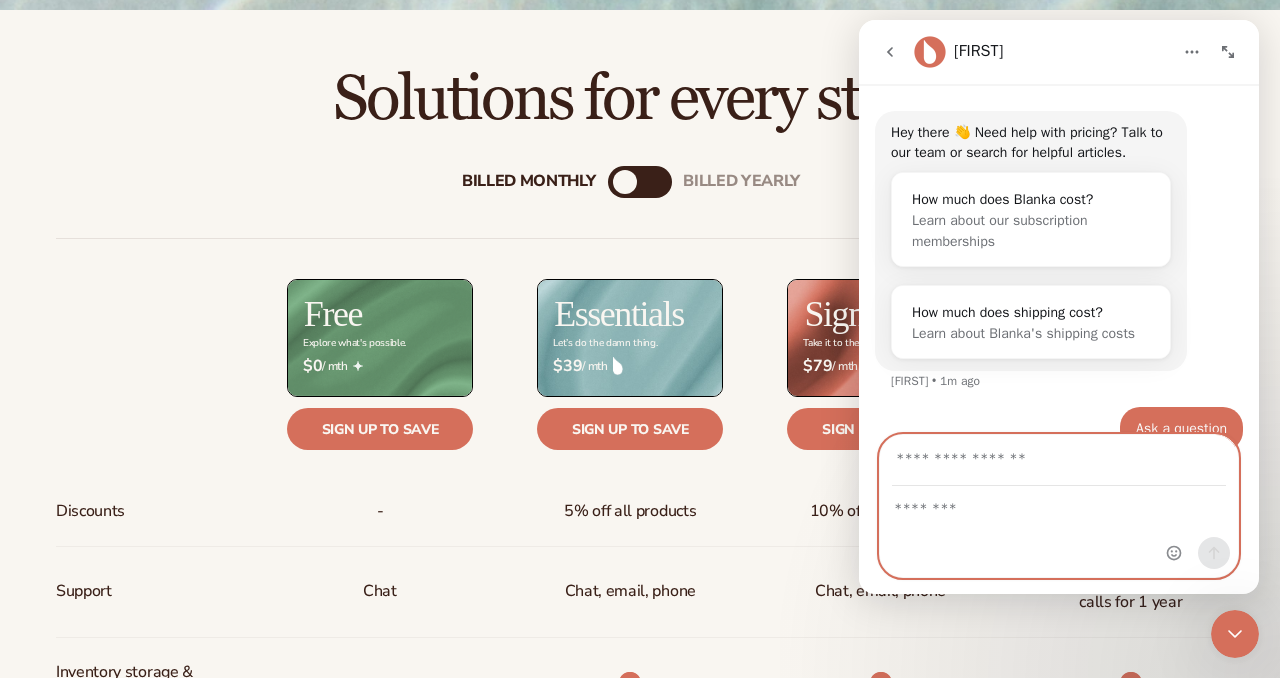 click at bounding box center (1059, 504) 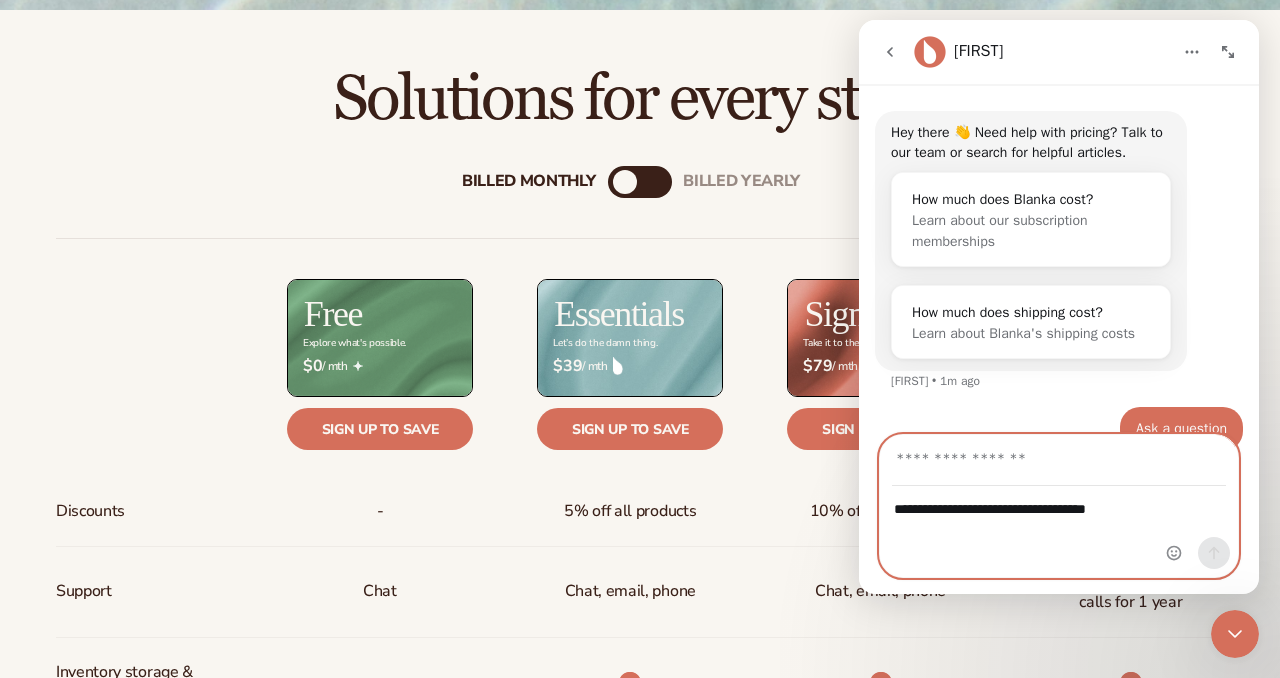 type on "**********" 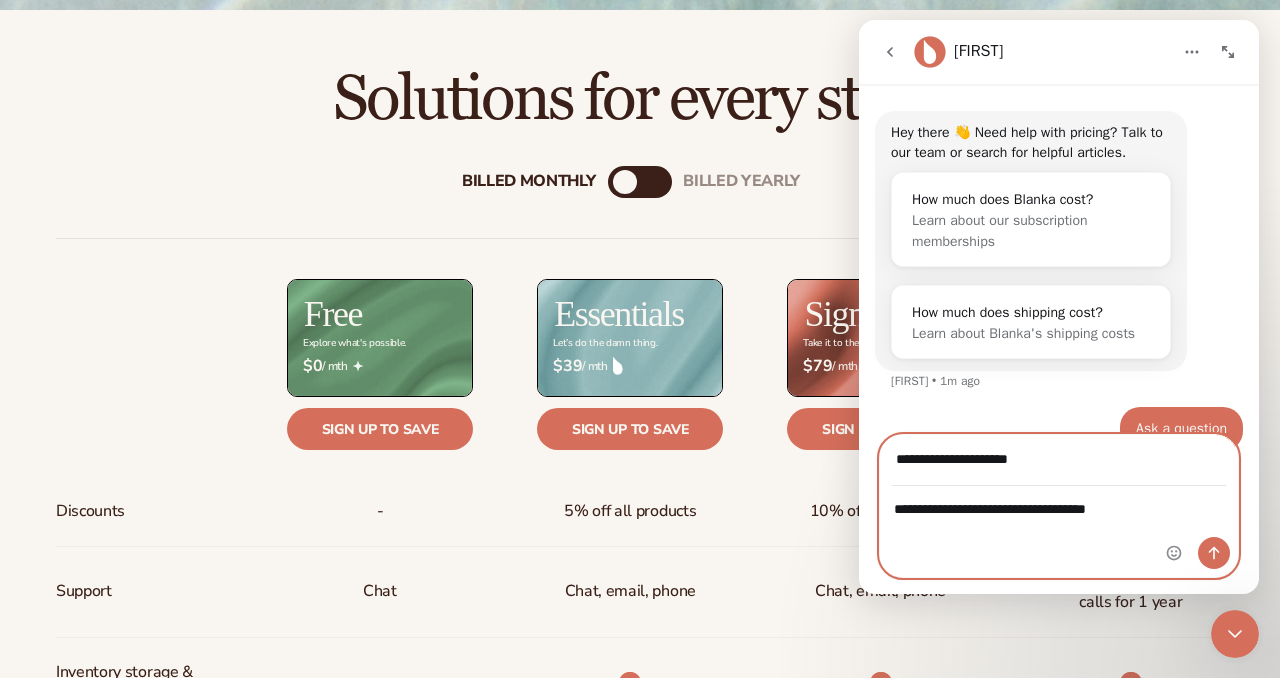 click on "**********" at bounding box center (1059, 504) 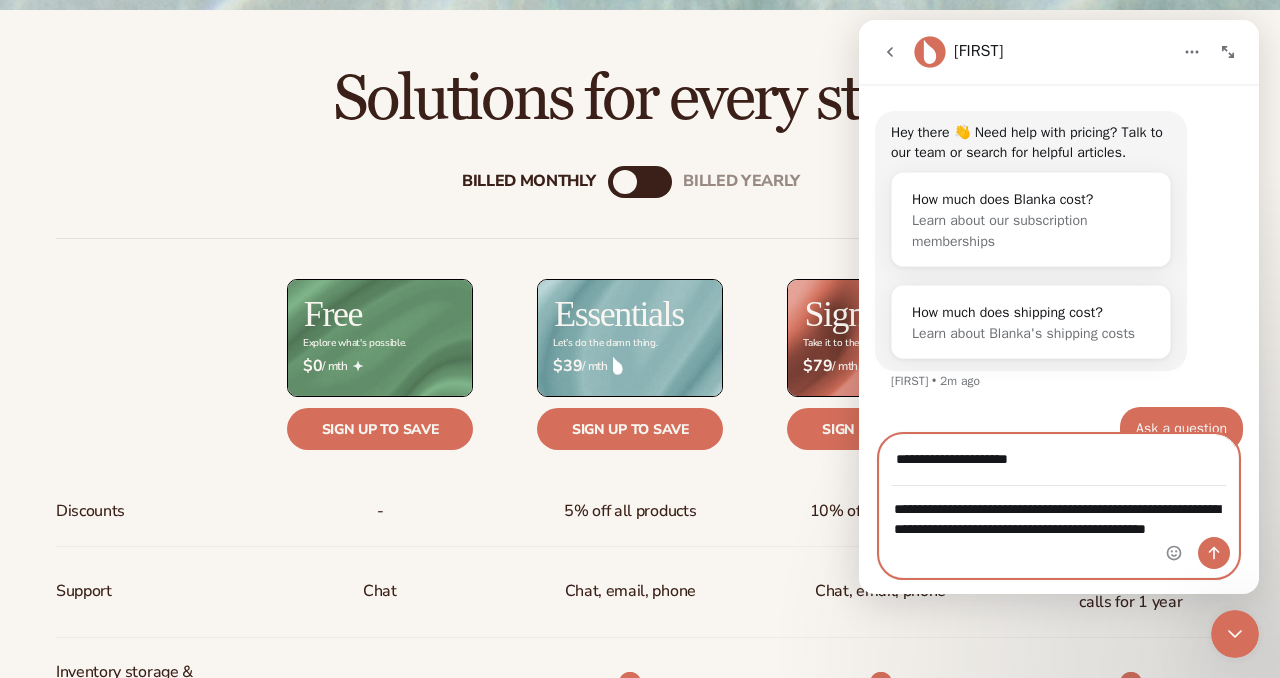 type on "**********" 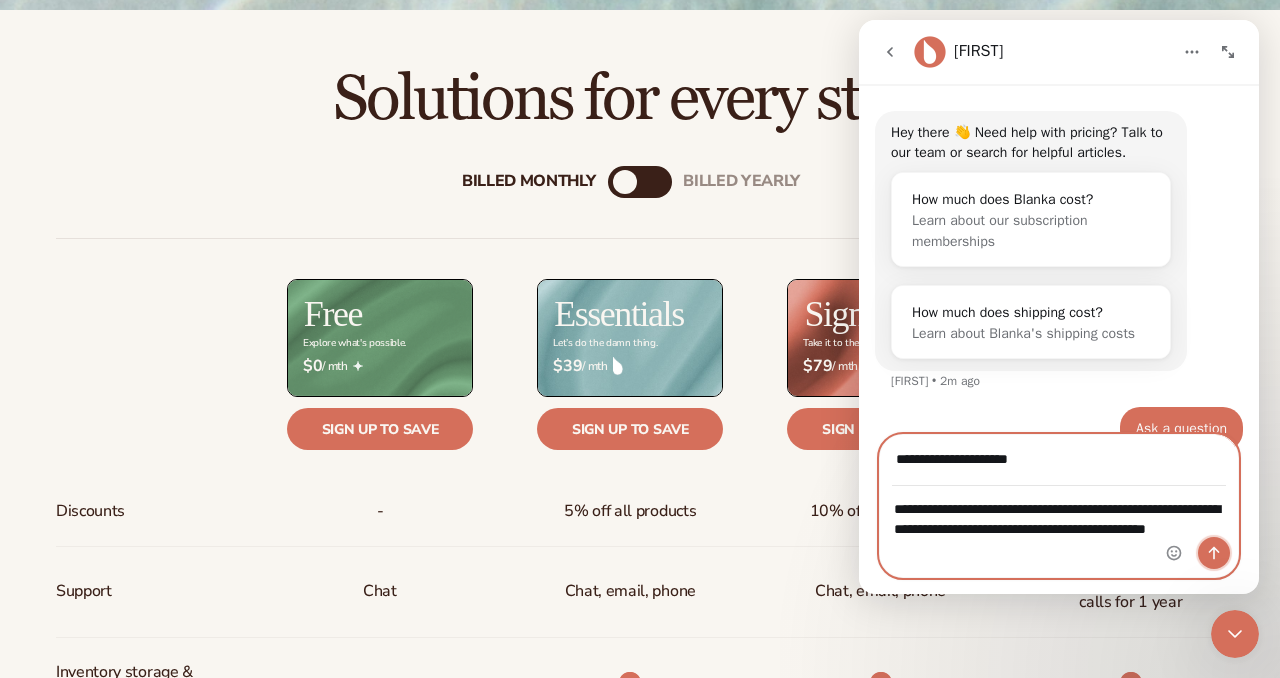click 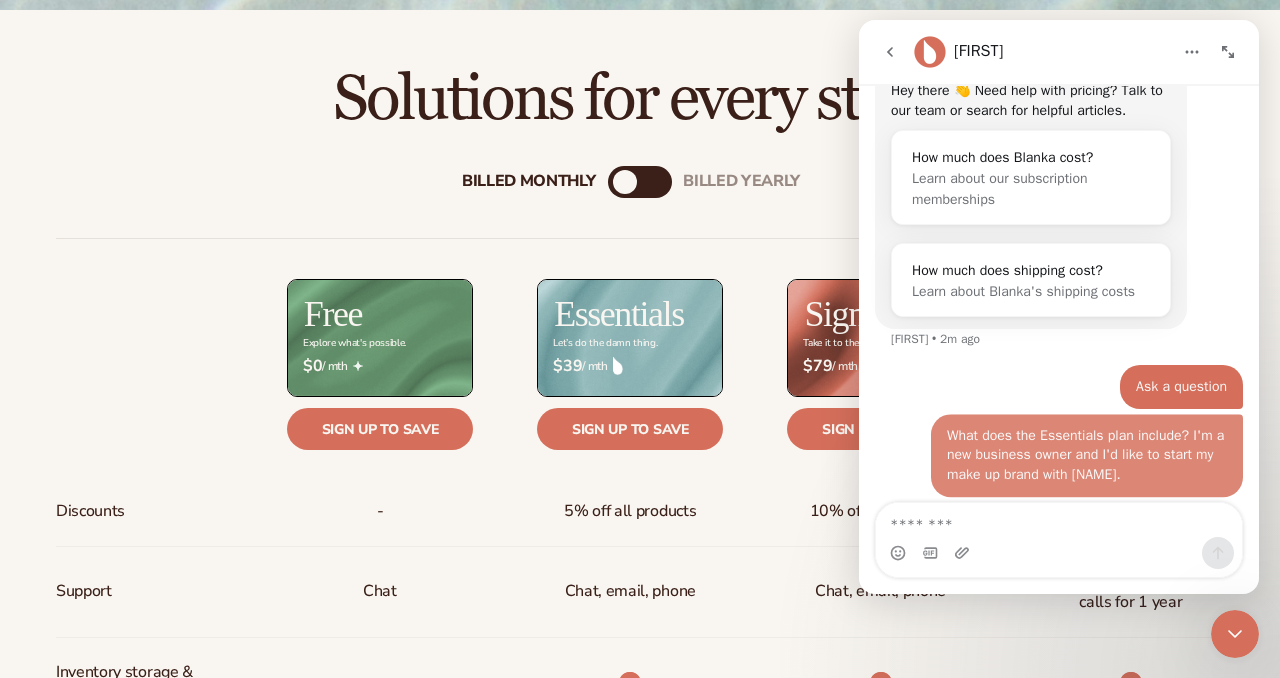 scroll, scrollTop: 110, scrollLeft: 0, axis: vertical 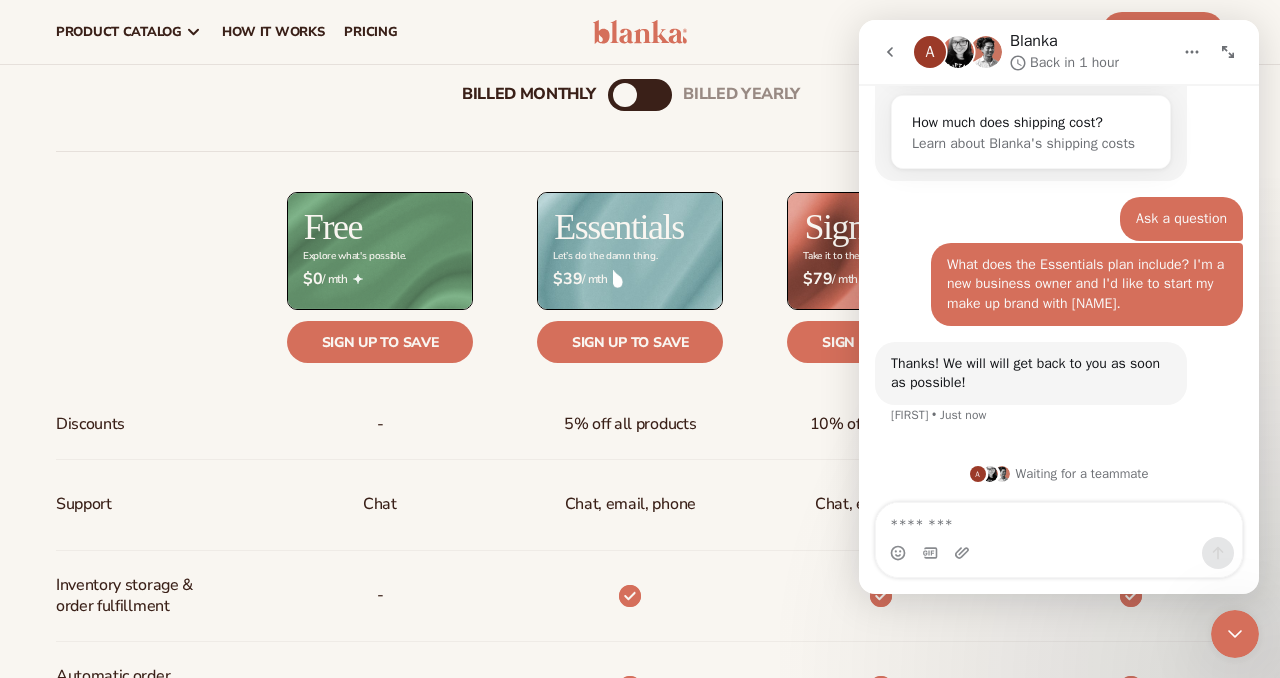 click 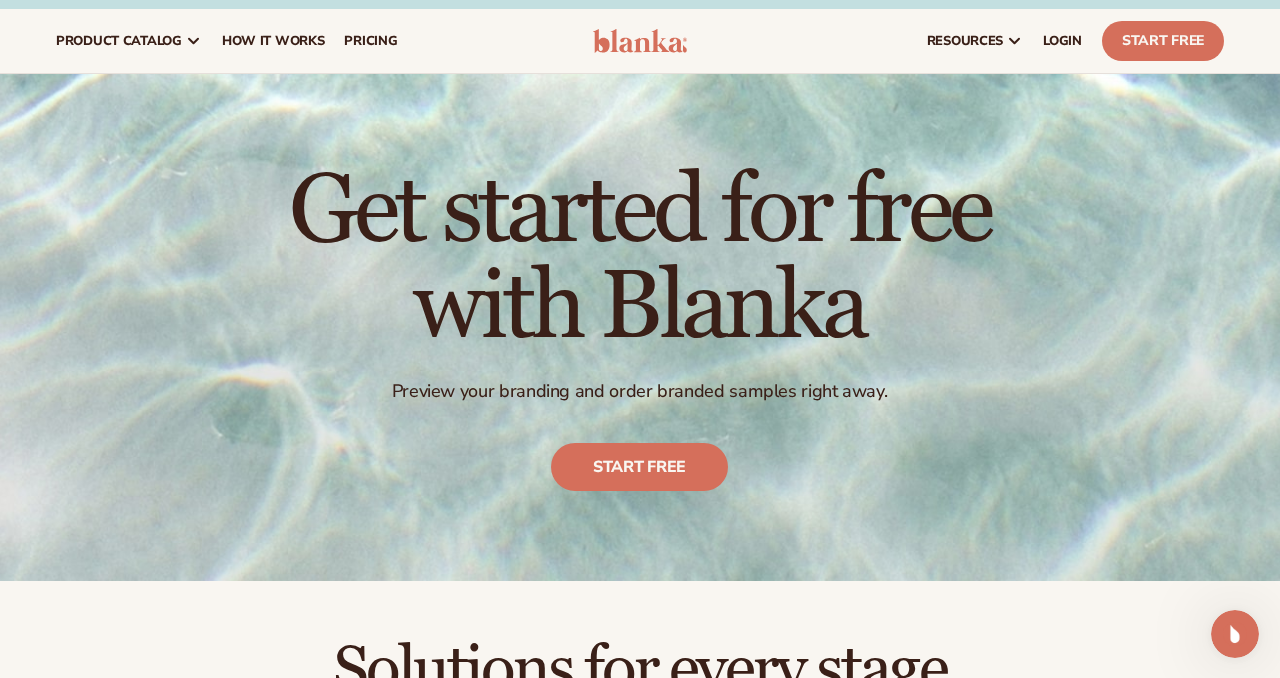 scroll, scrollTop: 0, scrollLeft: 0, axis: both 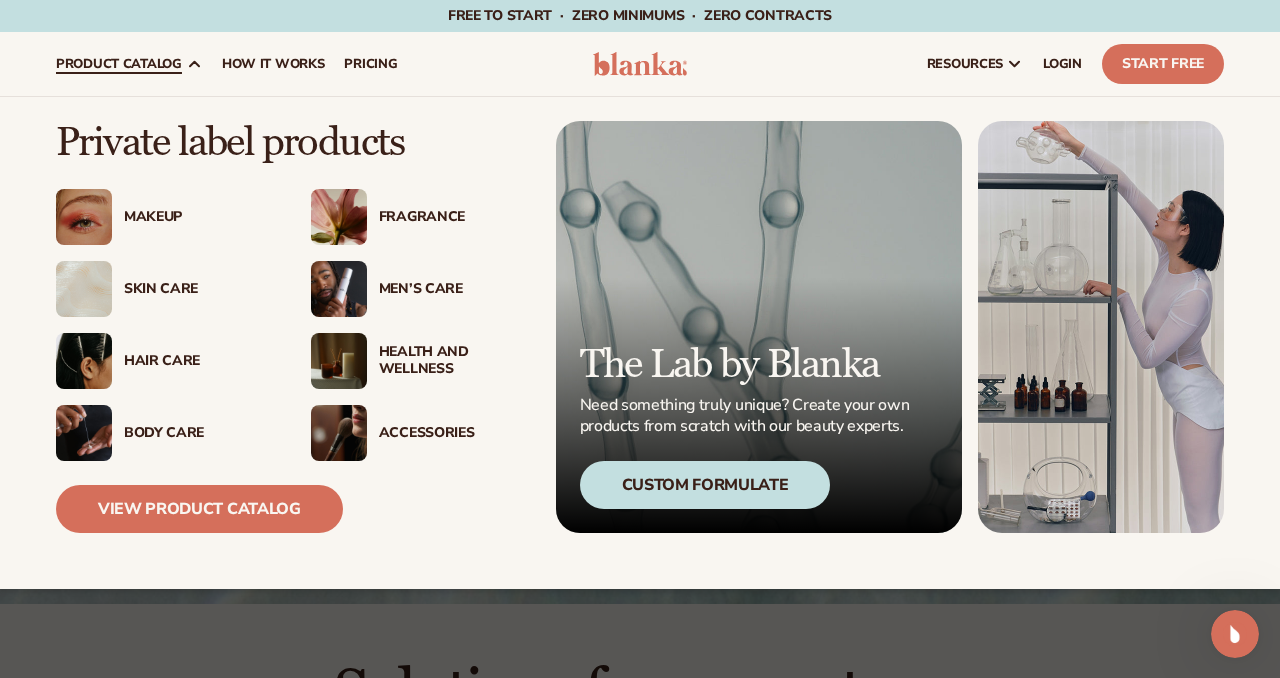 click on "Makeup" at bounding box center (197, 217) 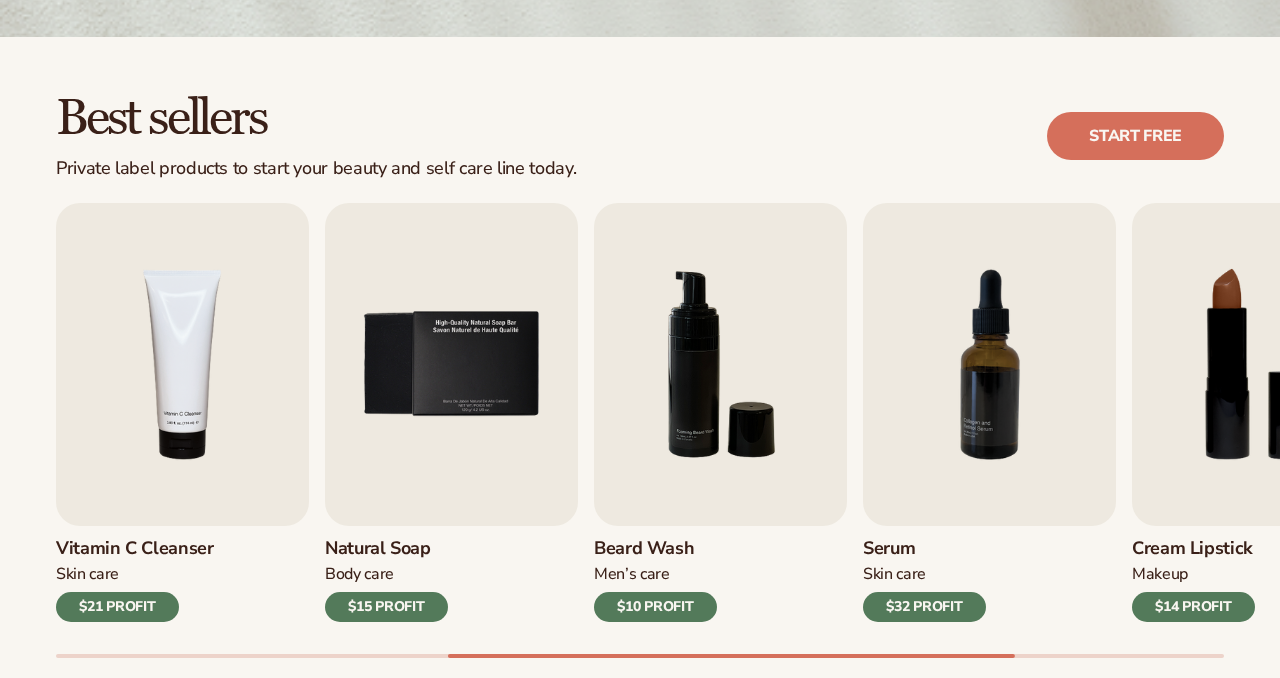 scroll, scrollTop: 517, scrollLeft: 0, axis: vertical 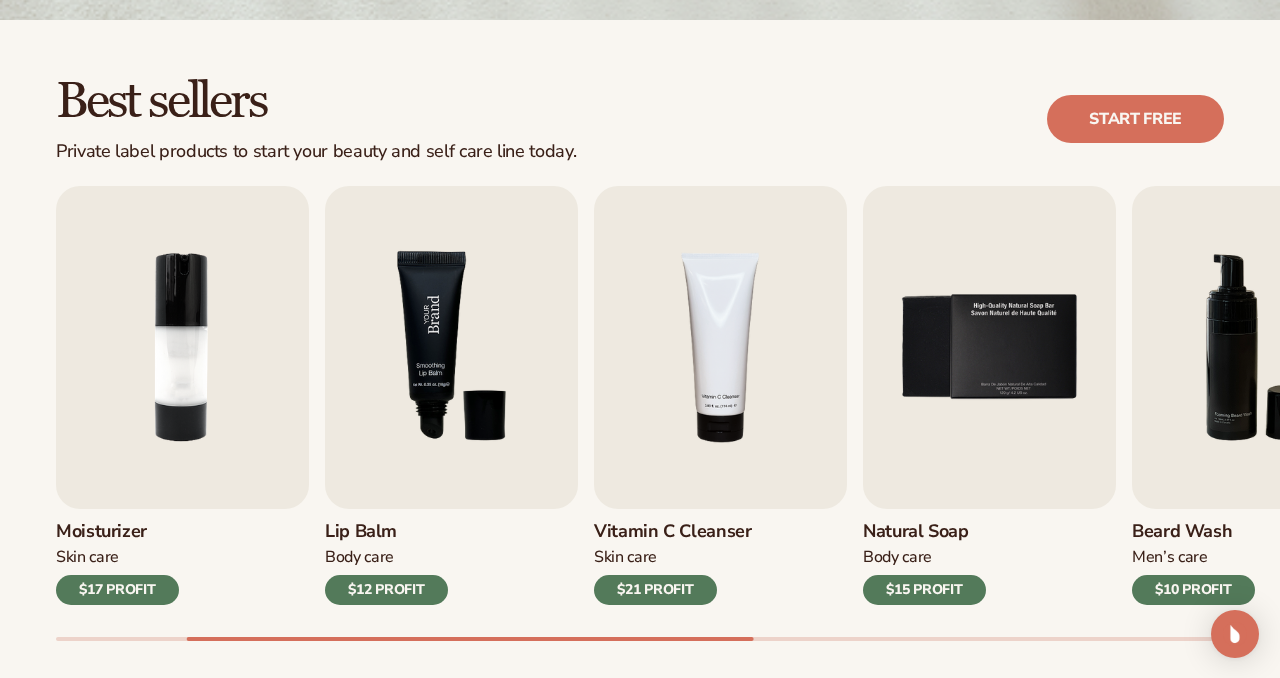 click at bounding box center (451, 347) 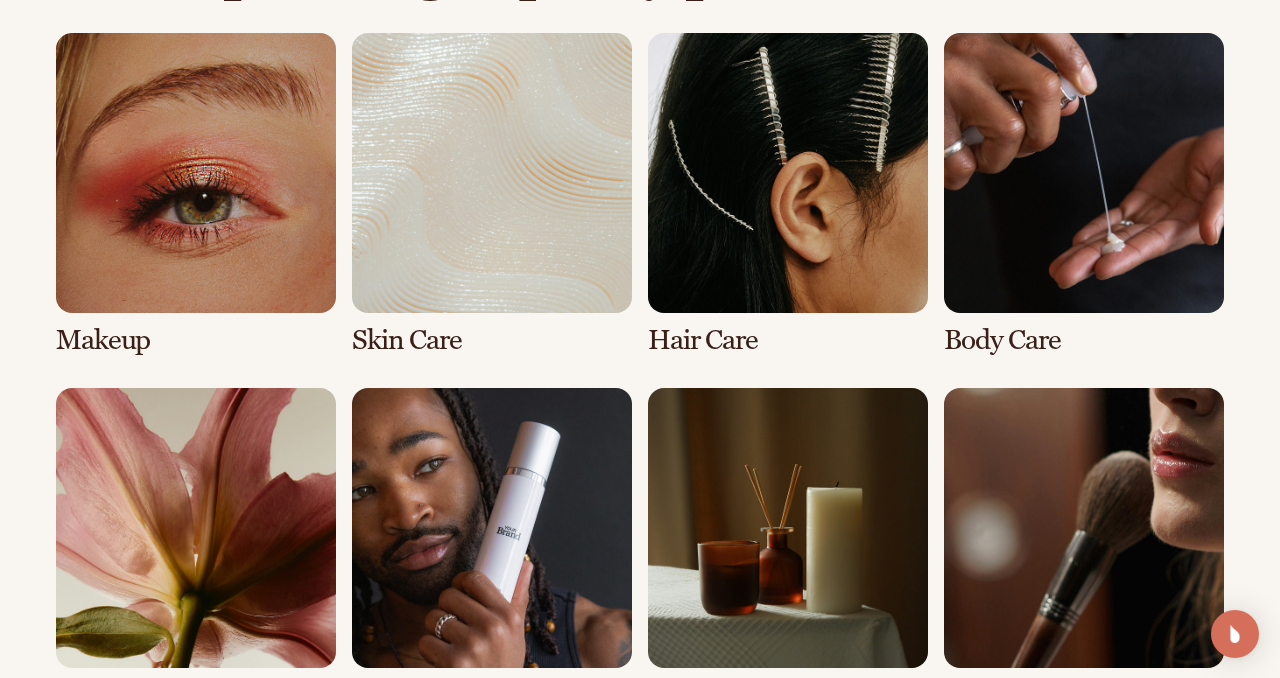 scroll, scrollTop: 1464, scrollLeft: 0, axis: vertical 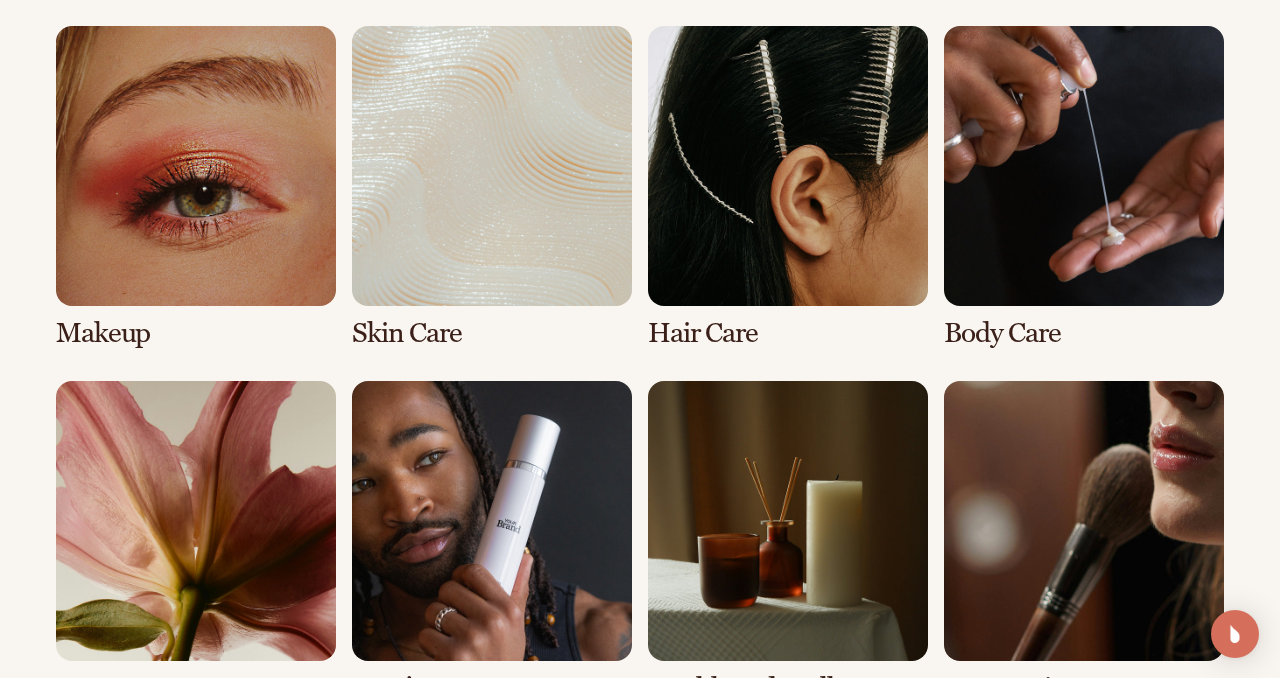 click at bounding box center (196, 187) 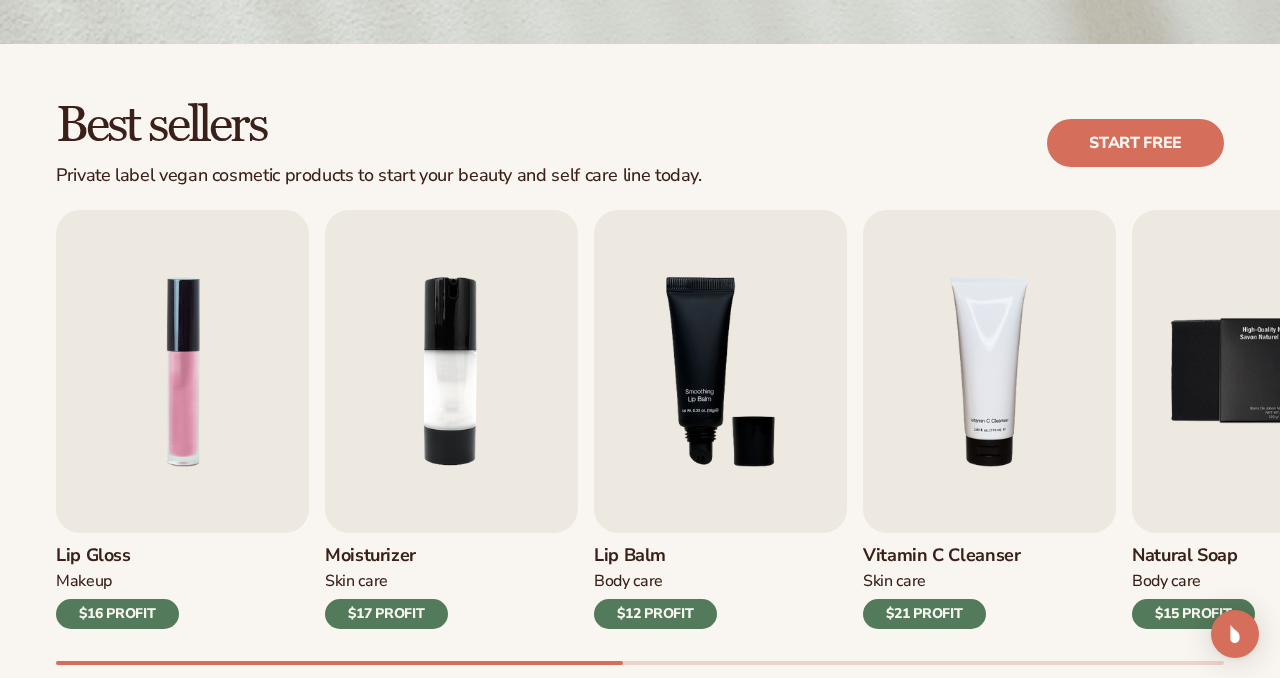 scroll, scrollTop: 497, scrollLeft: 0, axis: vertical 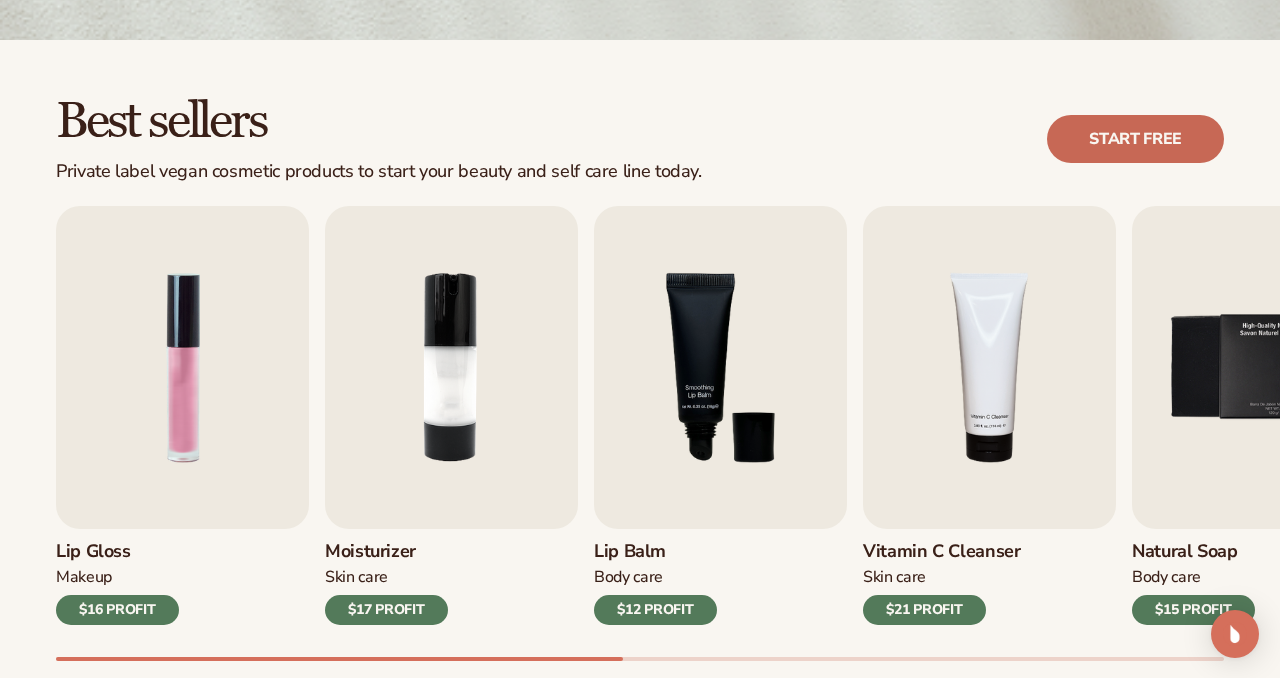 click on "Start free" at bounding box center (1135, 139) 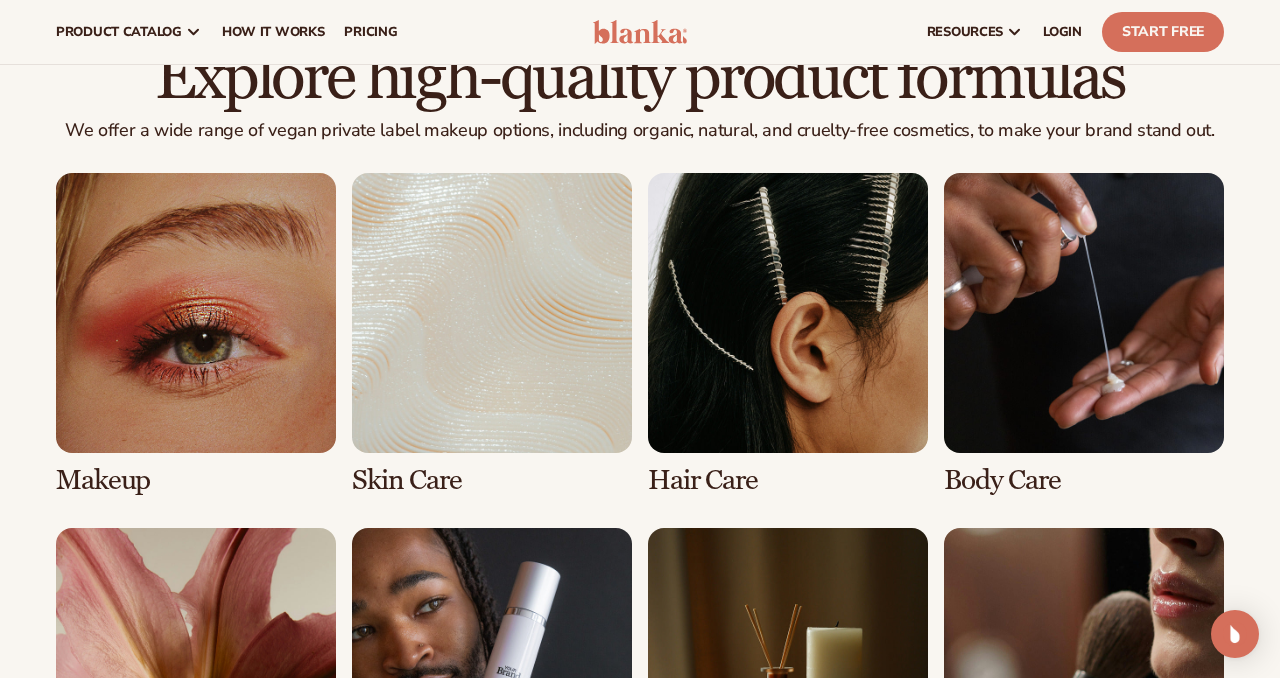 scroll, scrollTop: 1341, scrollLeft: 0, axis: vertical 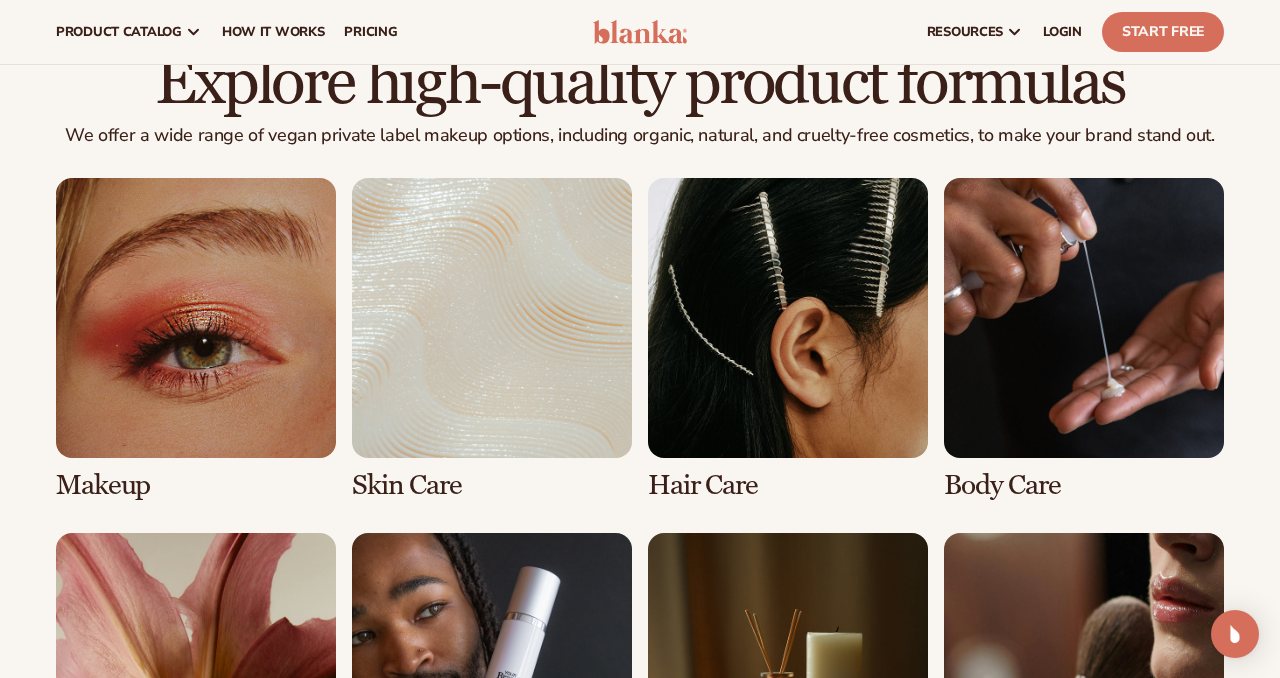 click at bounding box center [492, 339] 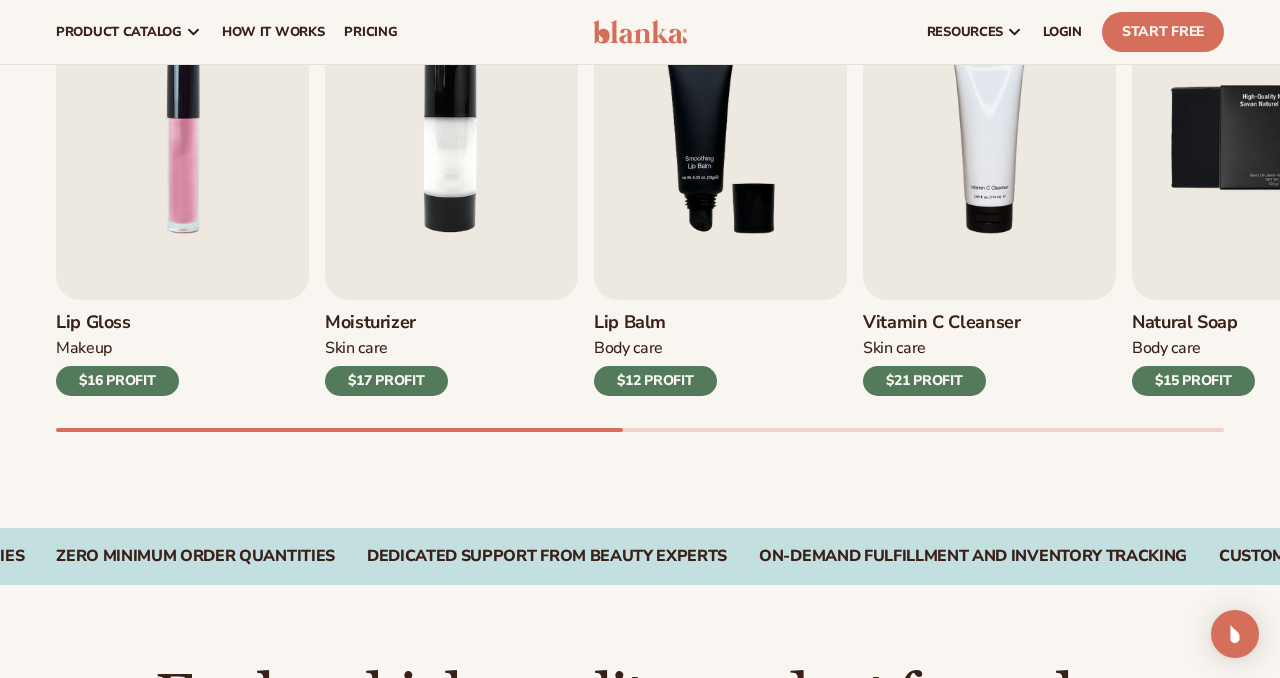 scroll, scrollTop: 709, scrollLeft: 0, axis: vertical 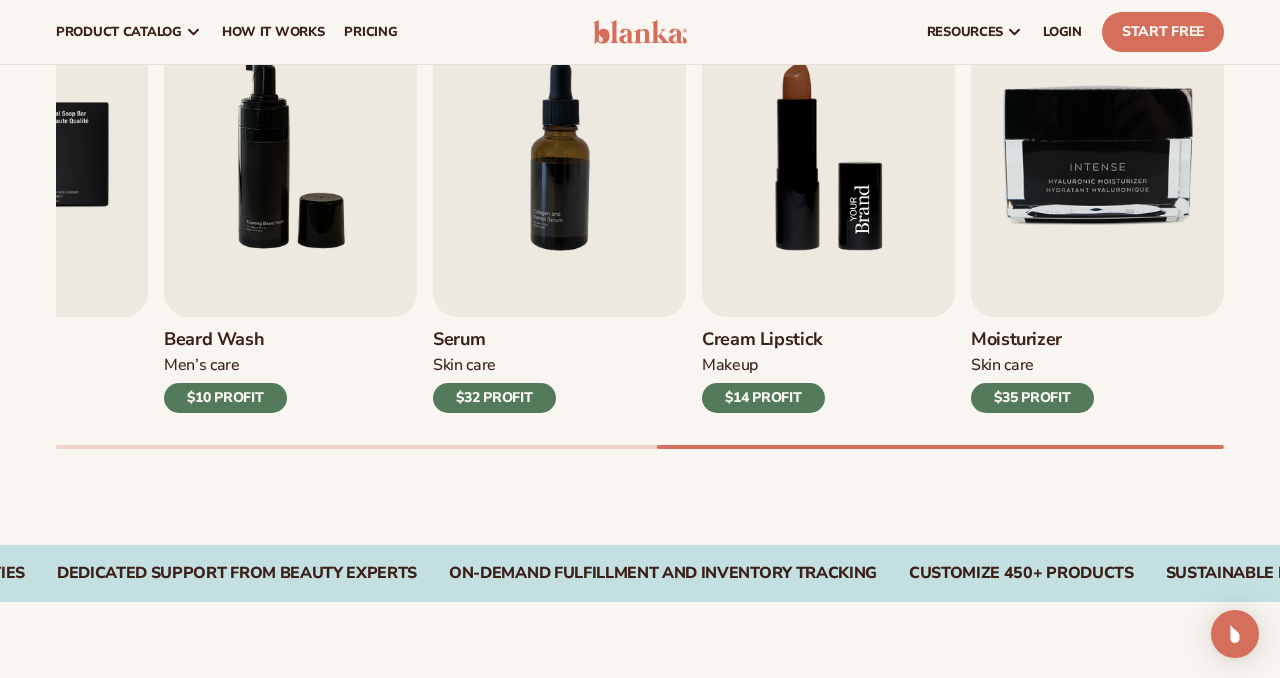 click at bounding box center (828, 155) 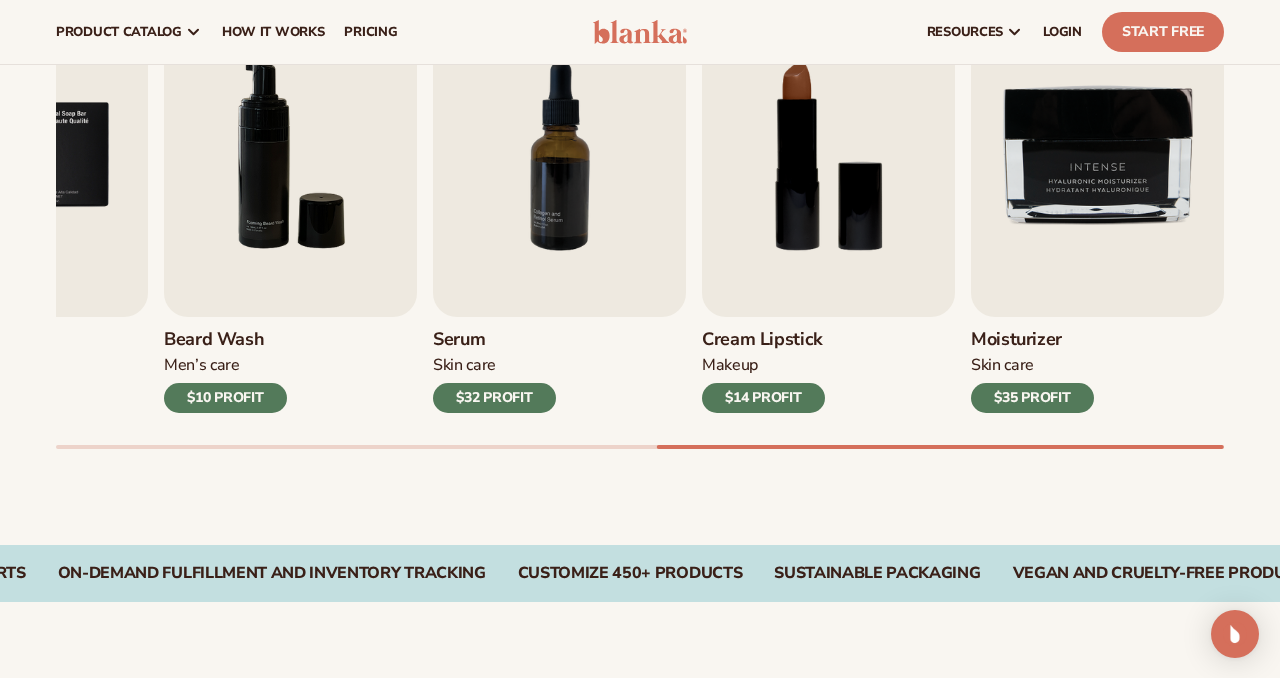 click on "$14 PROFIT" at bounding box center [763, 398] 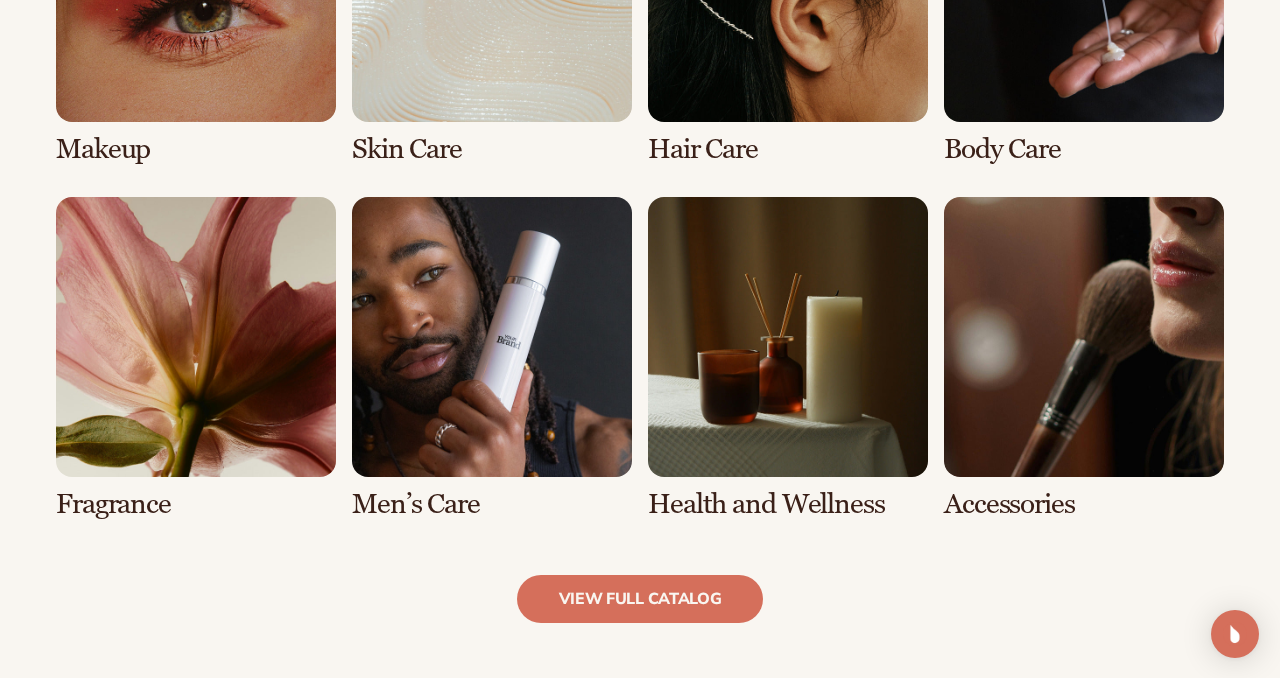scroll, scrollTop: 1651, scrollLeft: 0, axis: vertical 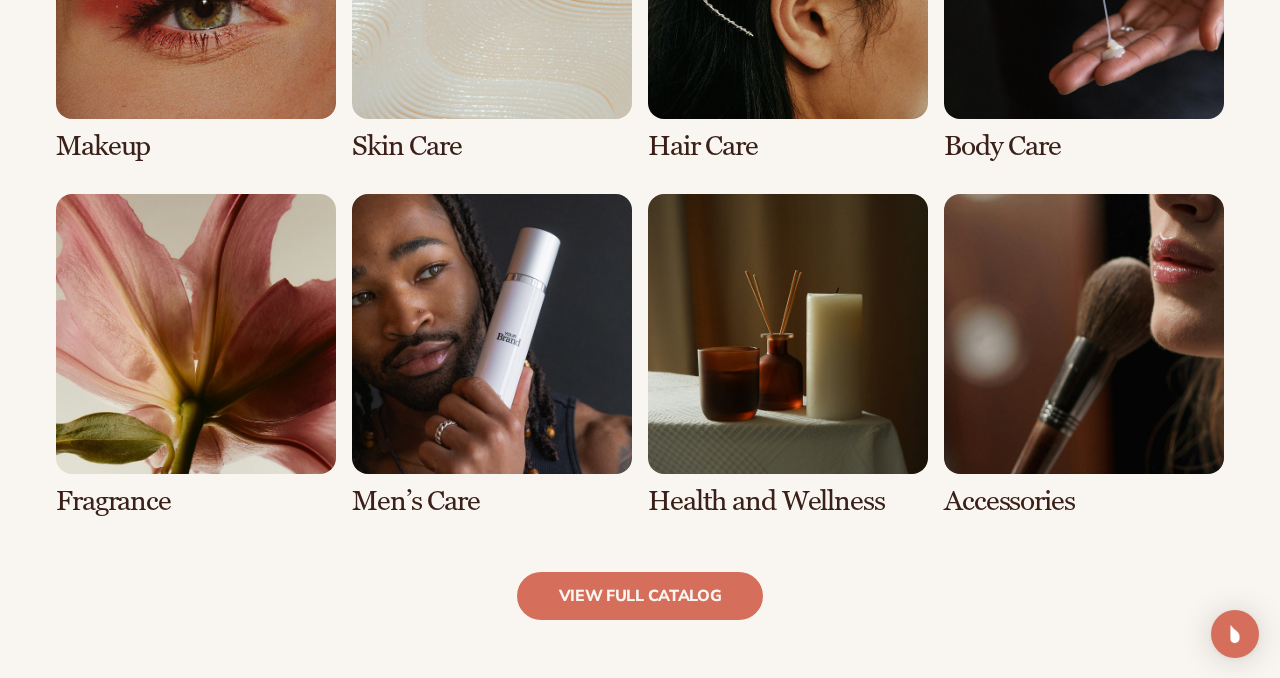click at bounding box center [1084, 355] 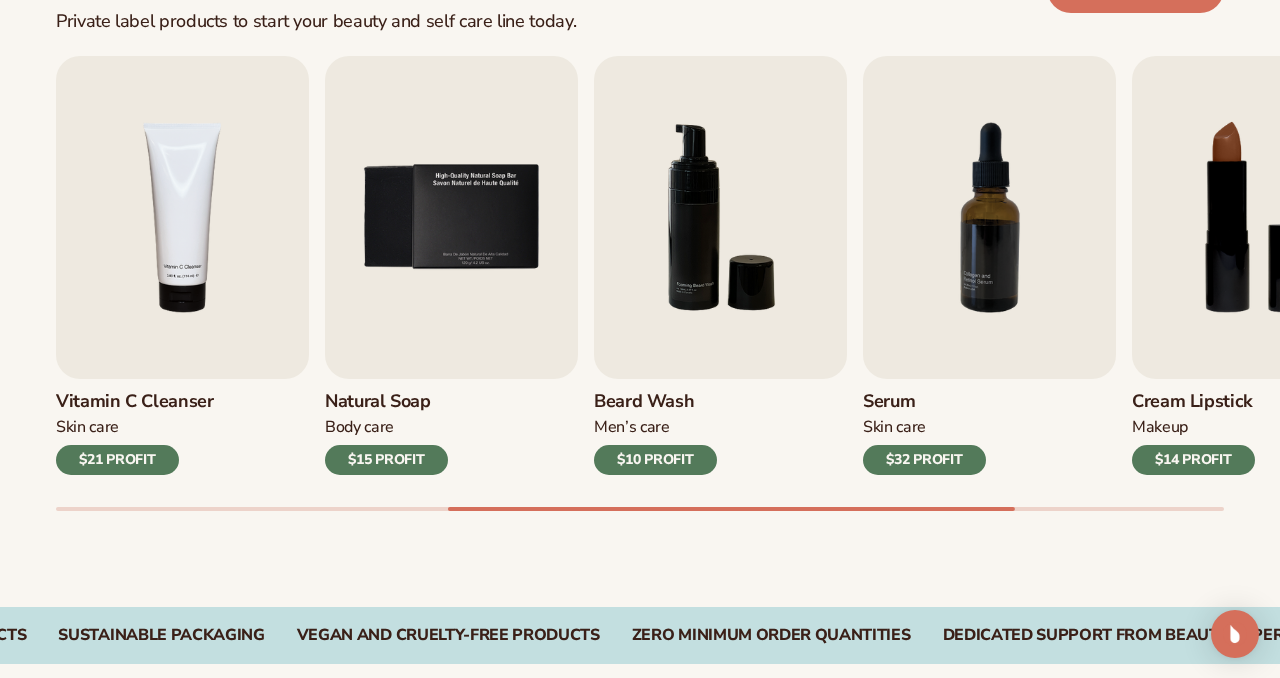 scroll, scrollTop: 651, scrollLeft: 0, axis: vertical 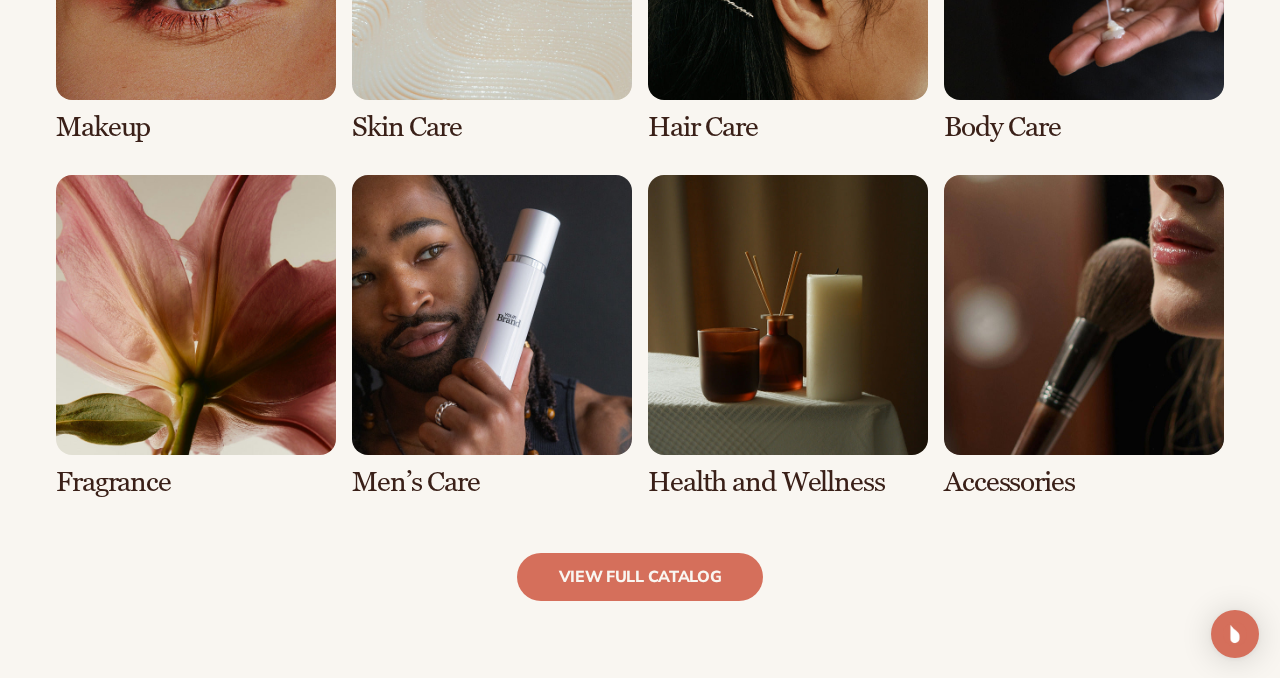 click at bounding box center (1084, 336) 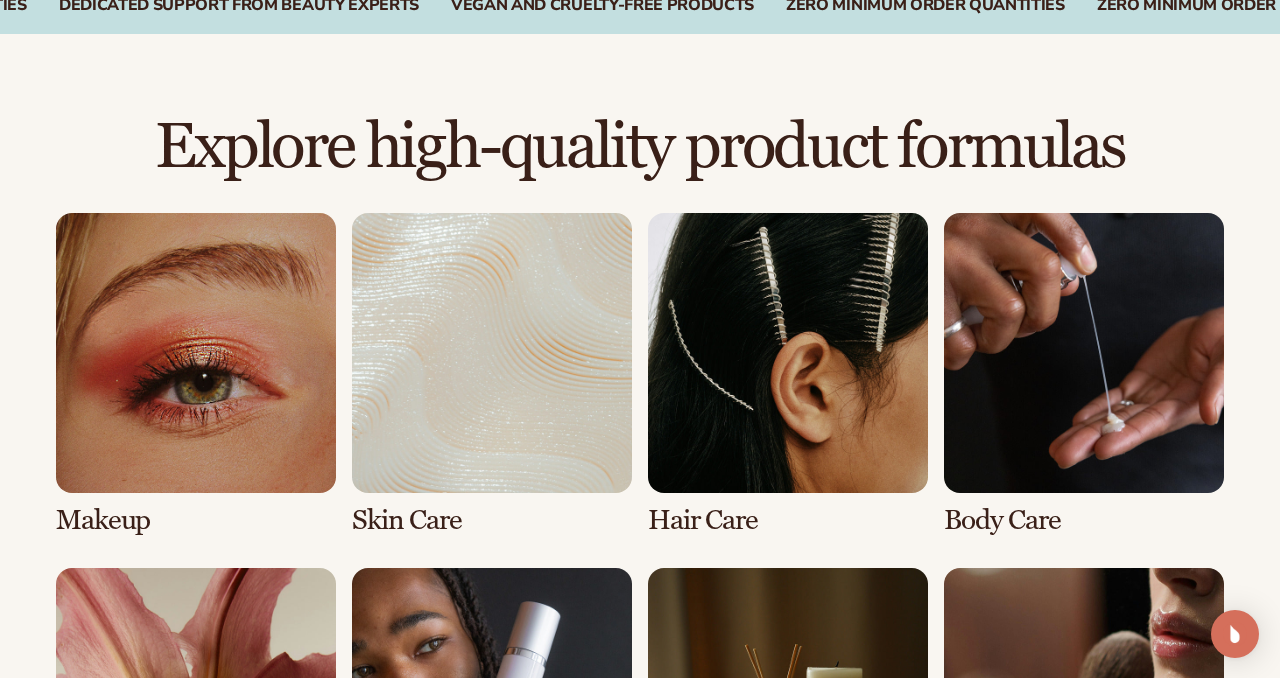scroll, scrollTop: 1286, scrollLeft: 0, axis: vertical 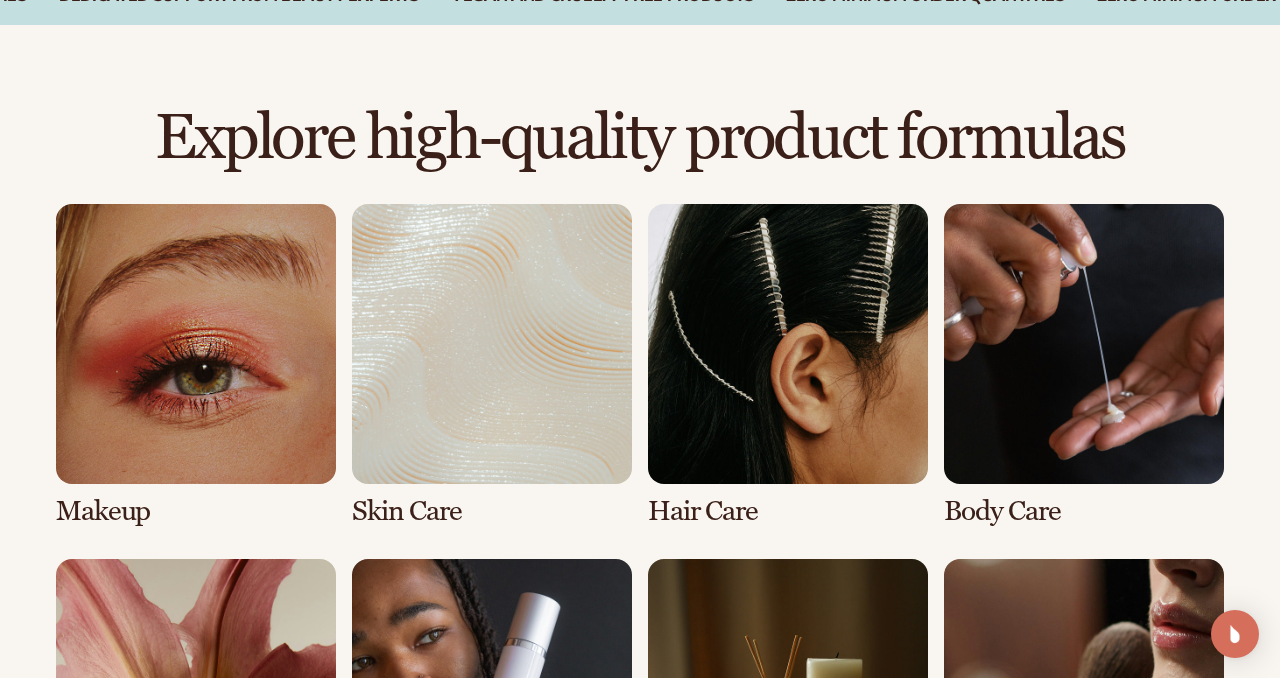 click at bounding box center [196, 365] 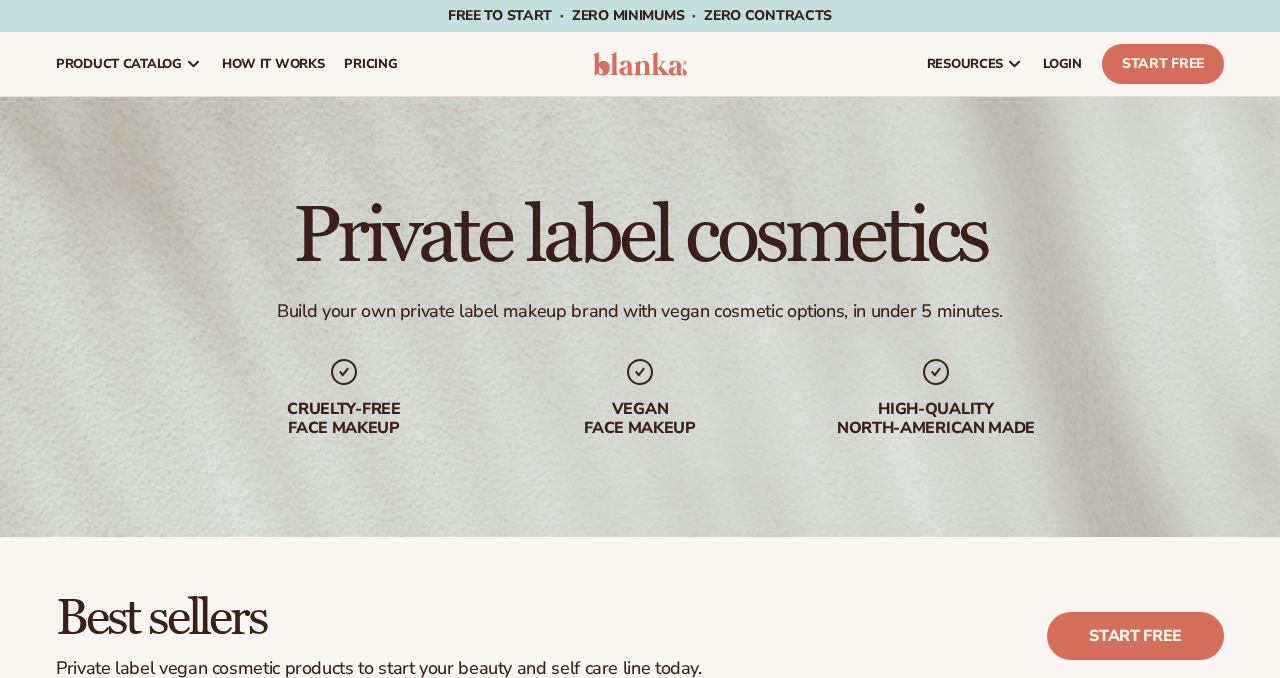 scroll, scrollTop: 0, scrollLeft: 0, axis: both 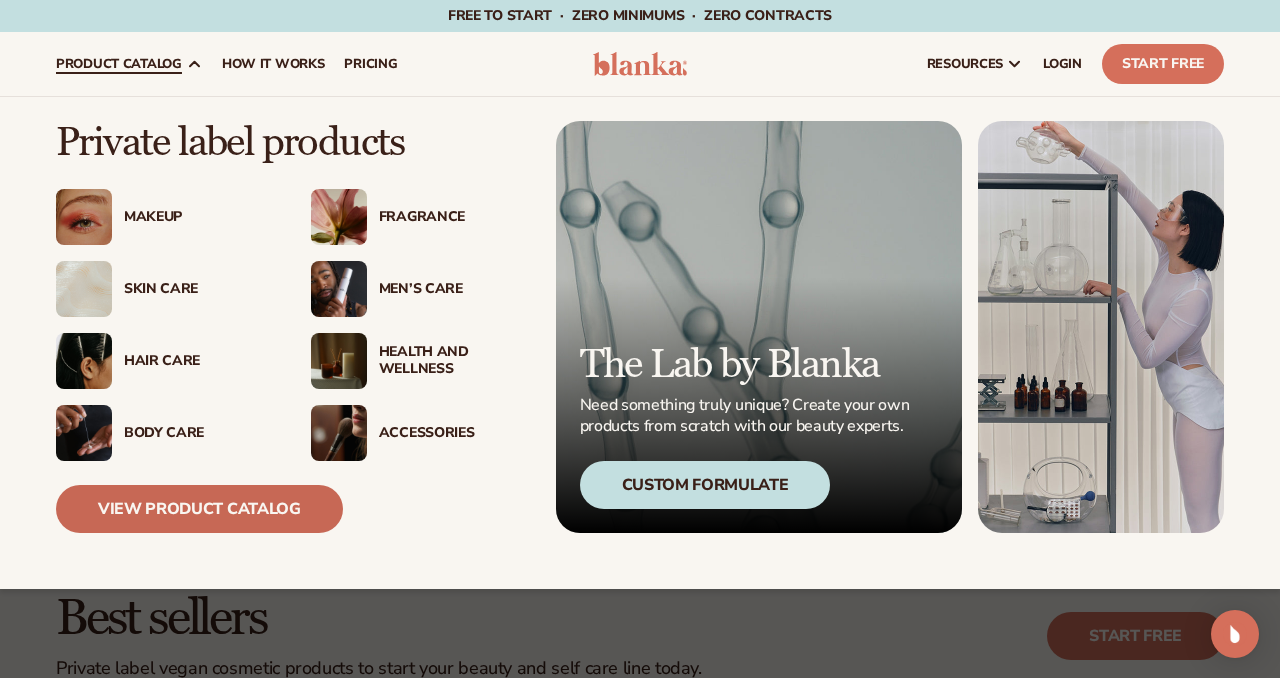 click on "View Product Catalog" at bounding box center [199, 509] 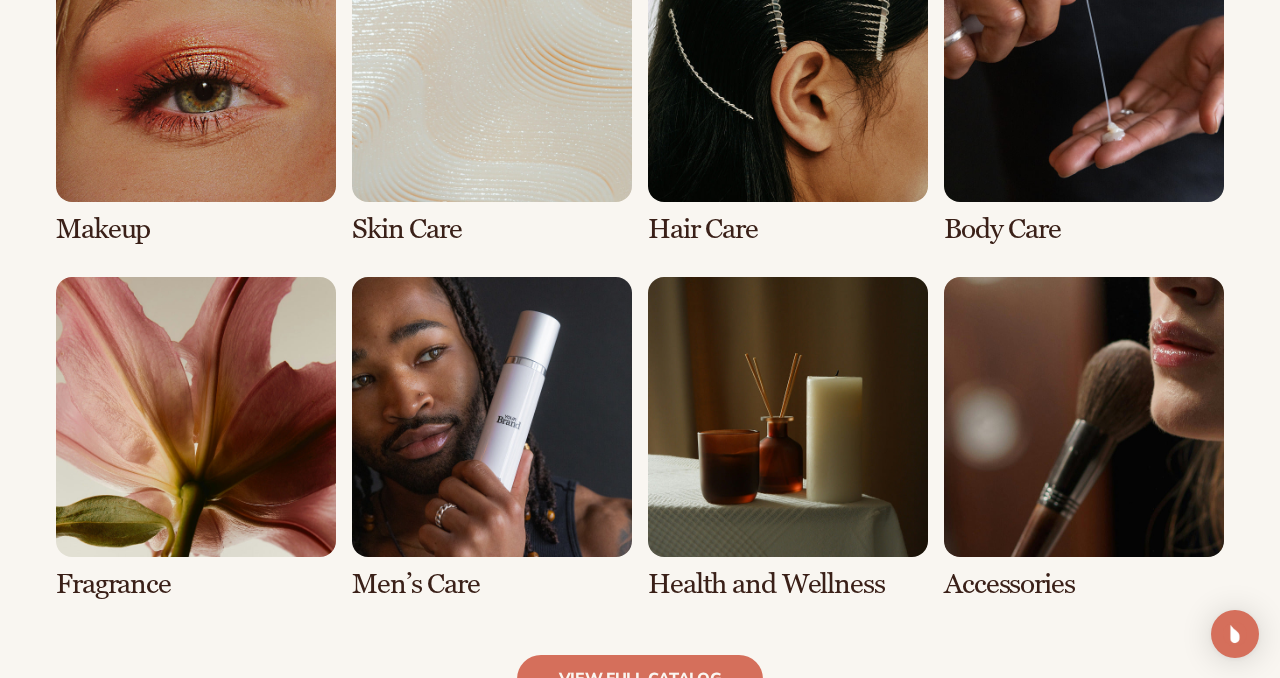scroll, scrollTop: 1584, scrollLeft: 0, axis: vertical 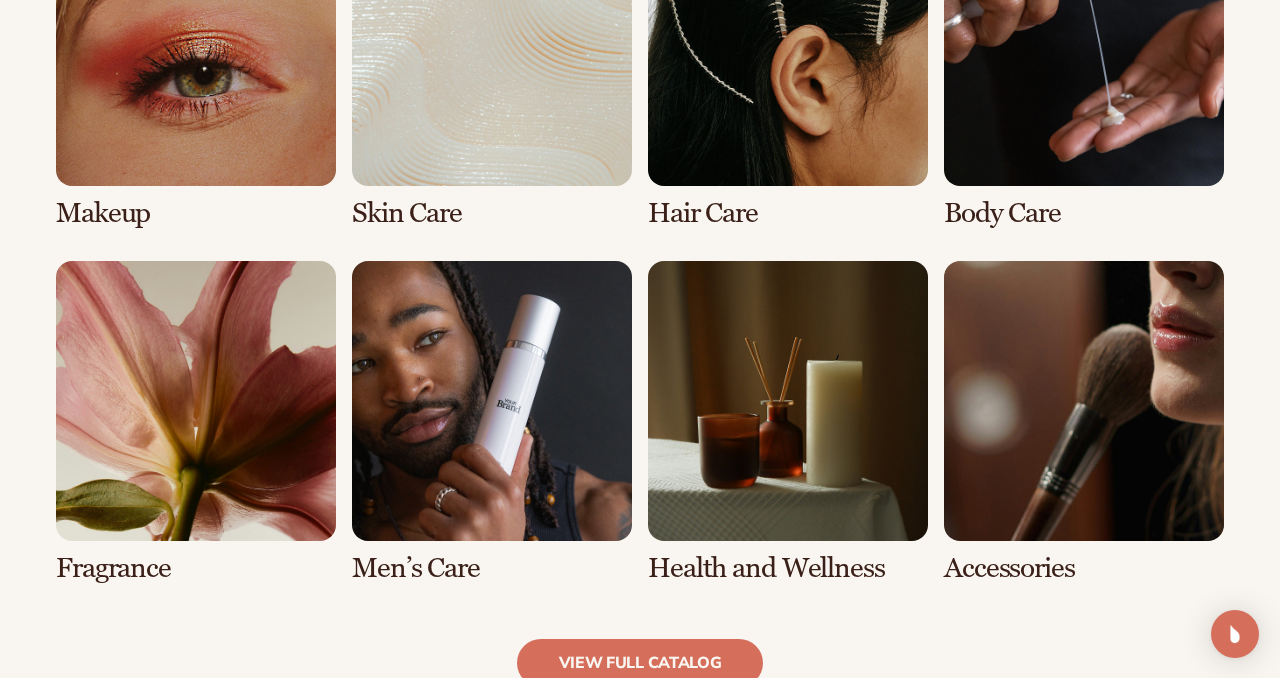 click at bounding box center (1084, 422) 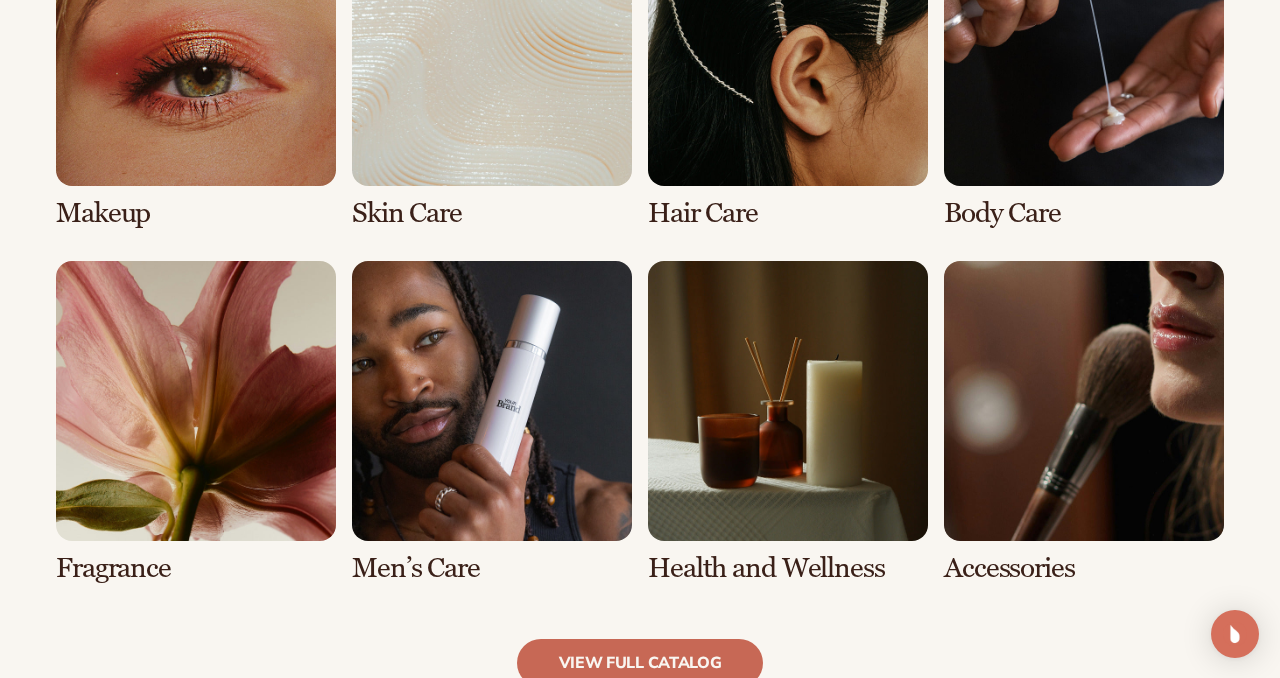 click on "view full catalog" at bounding box center [640, 663] 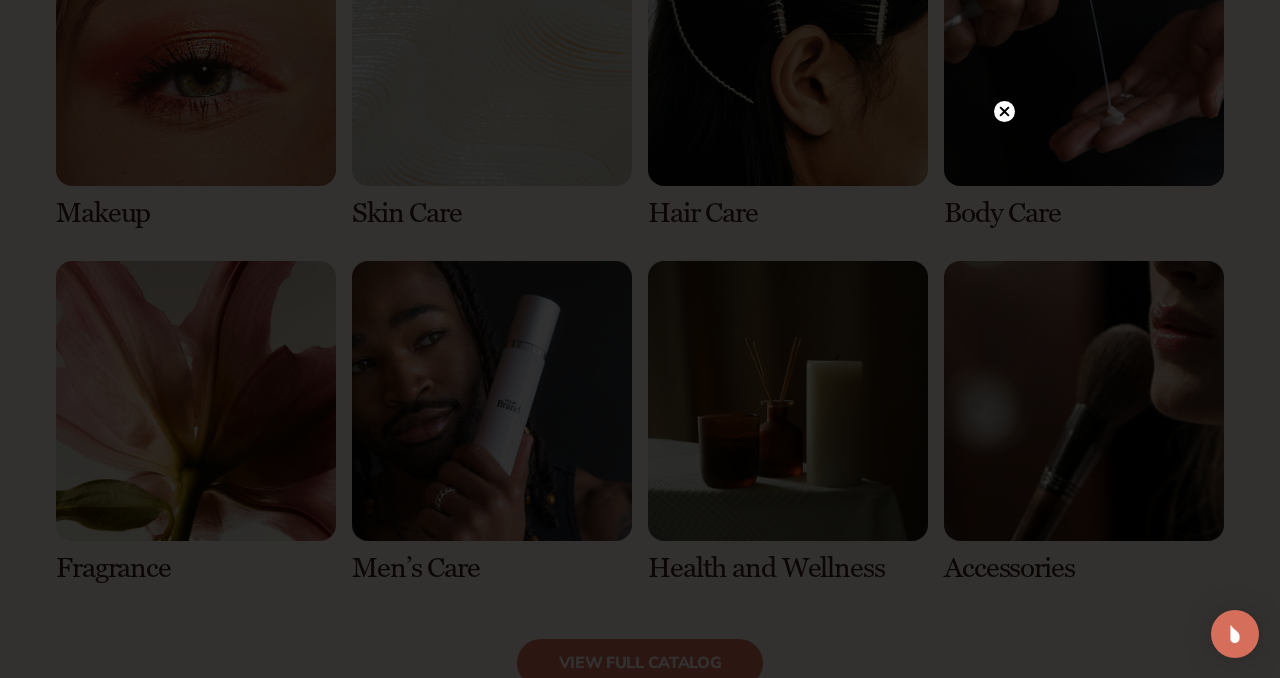 click 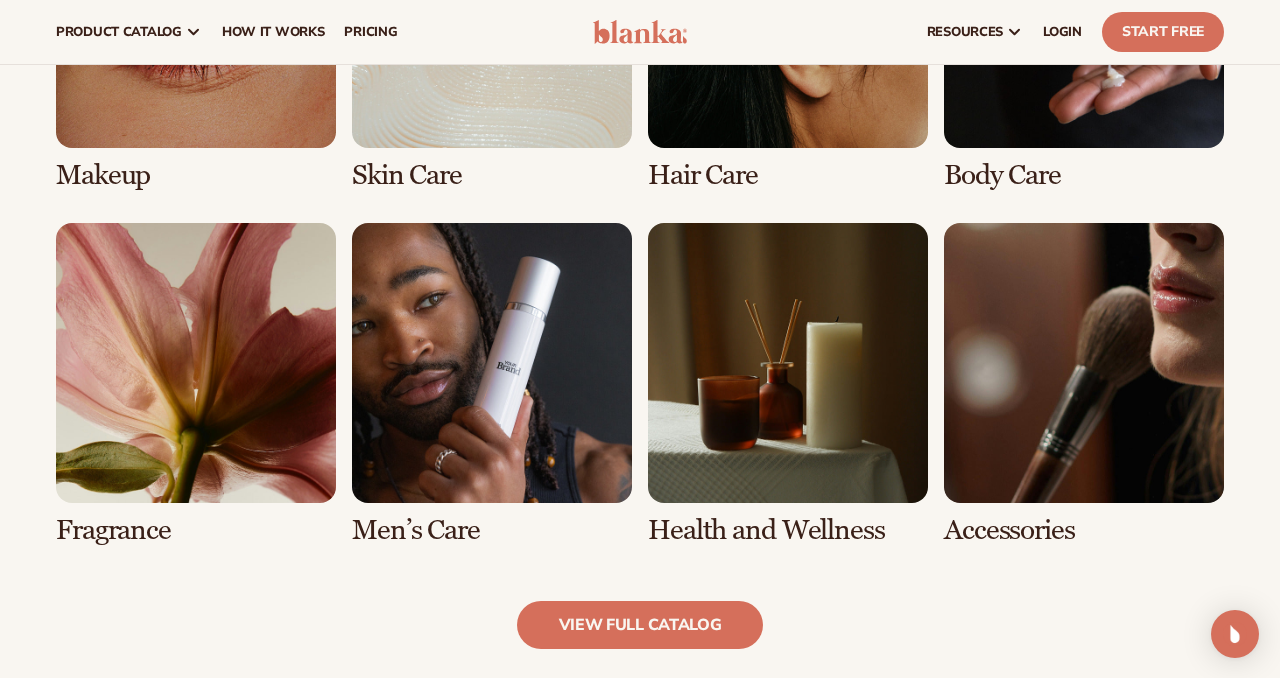 scroll, scrollTop: 1620, scrollLeft: 0, axis: vertical 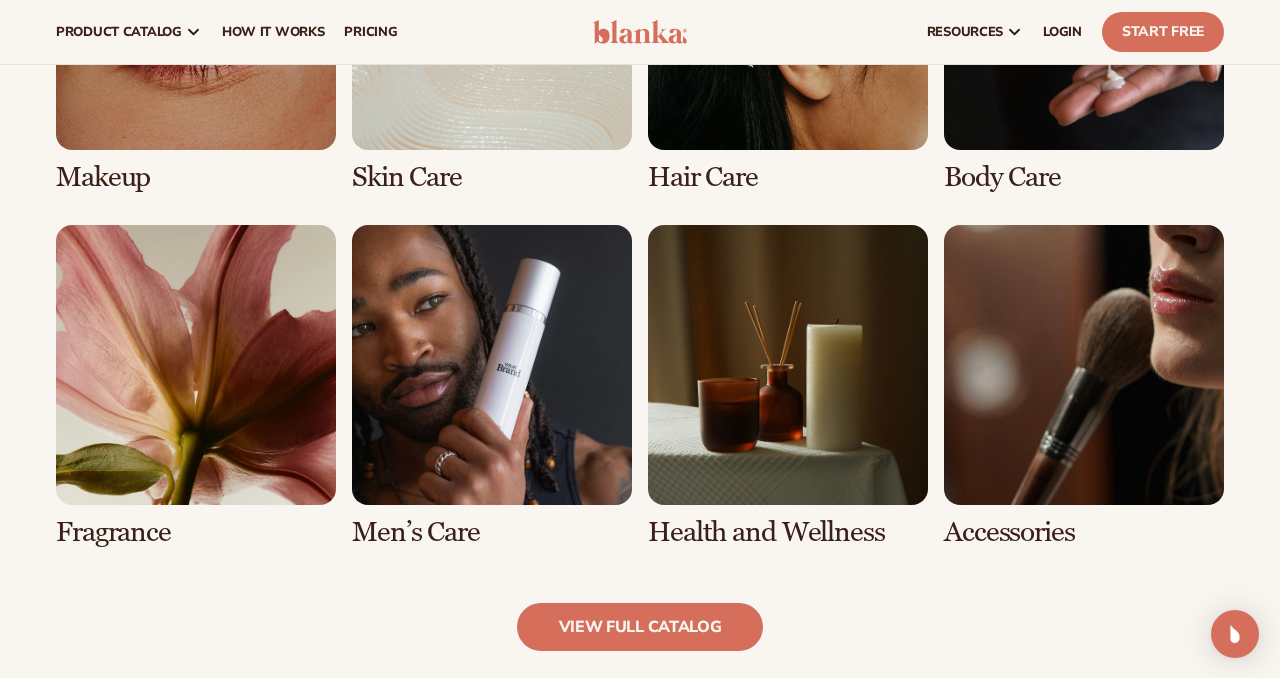 click at bounding box center [196, 386] 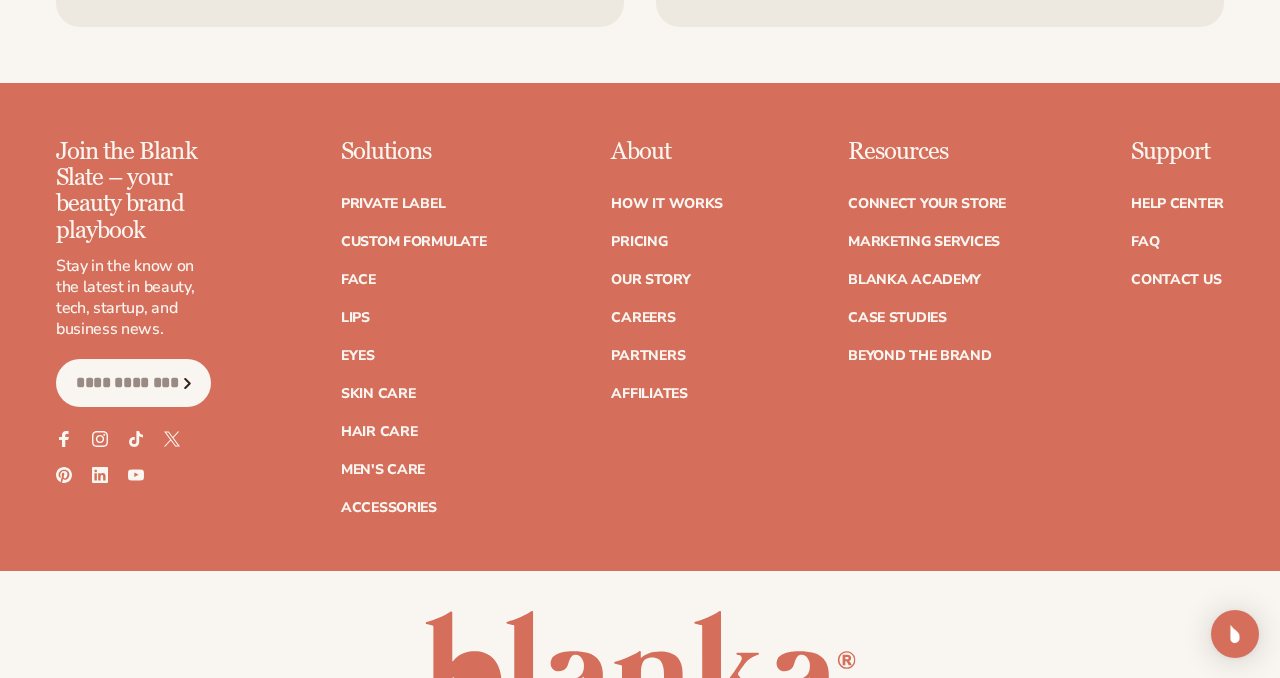 scroll, scrollTop: 3919, scrollLeft: 0, axis: vertical 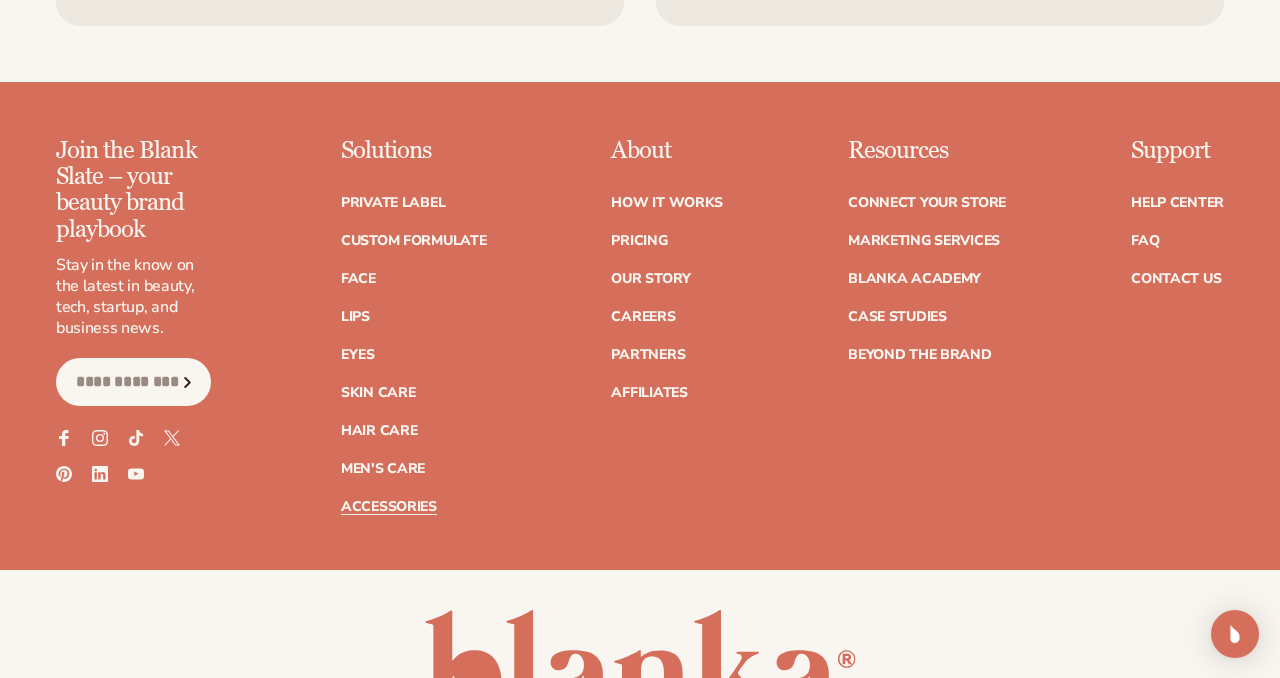 click on "Accessories" at bounding box center [389, 507] 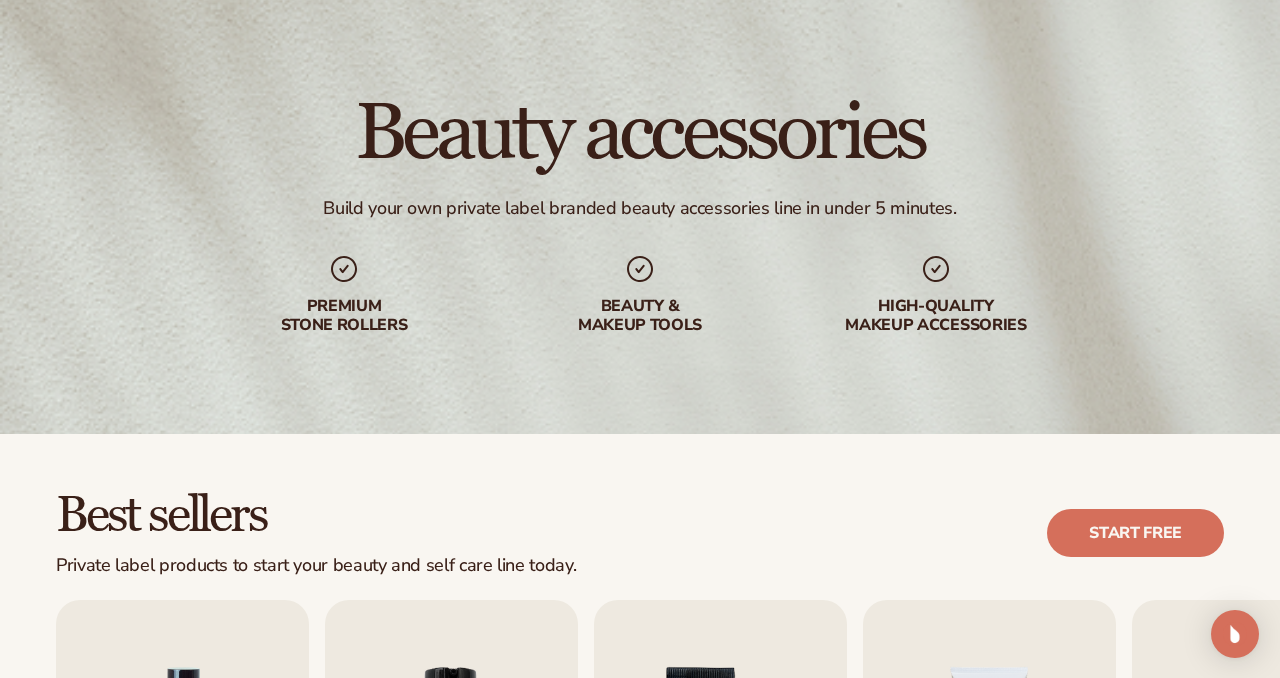scroll, scrollTop: 0, scrollLeft: 0, axis: both 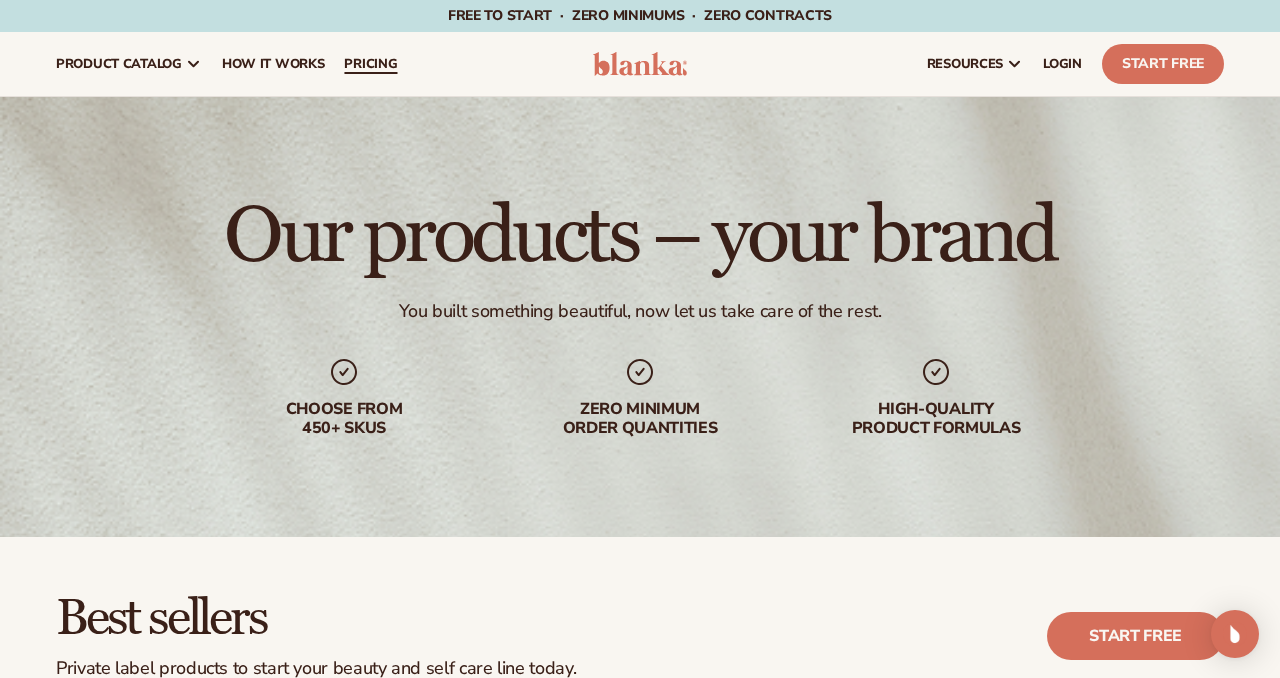 click on "pricing" at bounding box center (370, 64) 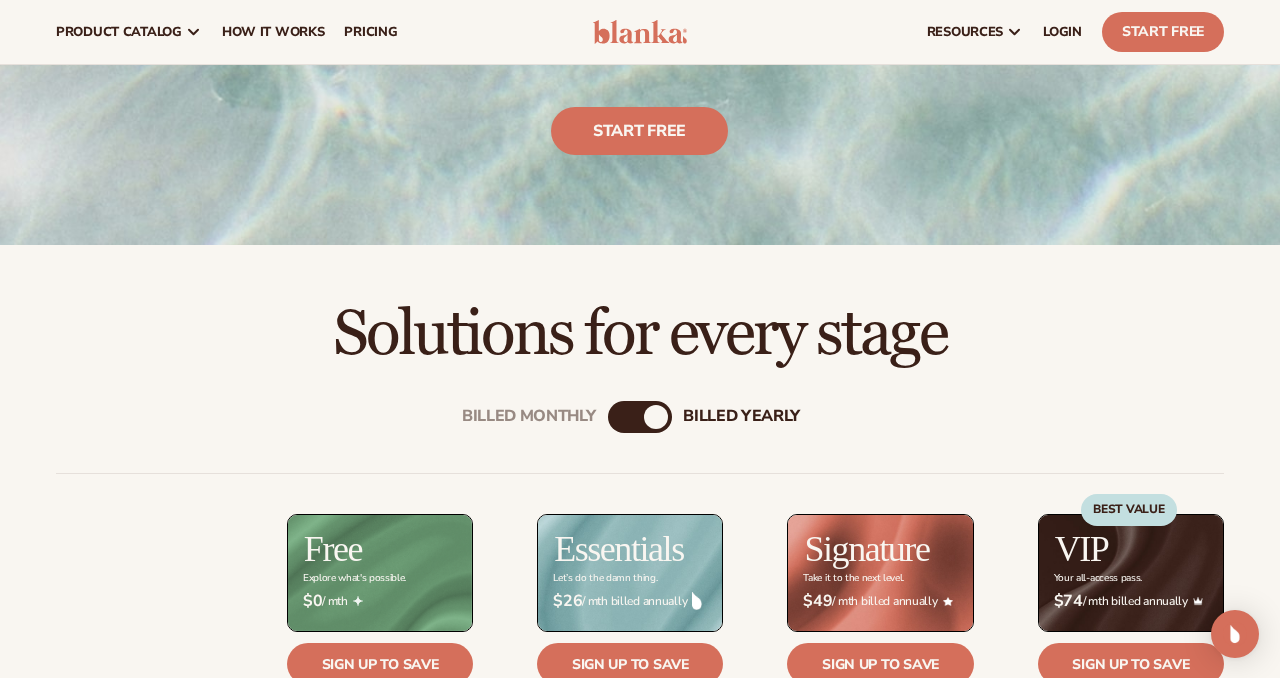scroll, scrollTop: 356, scrollLeft: 0, axis: vertical 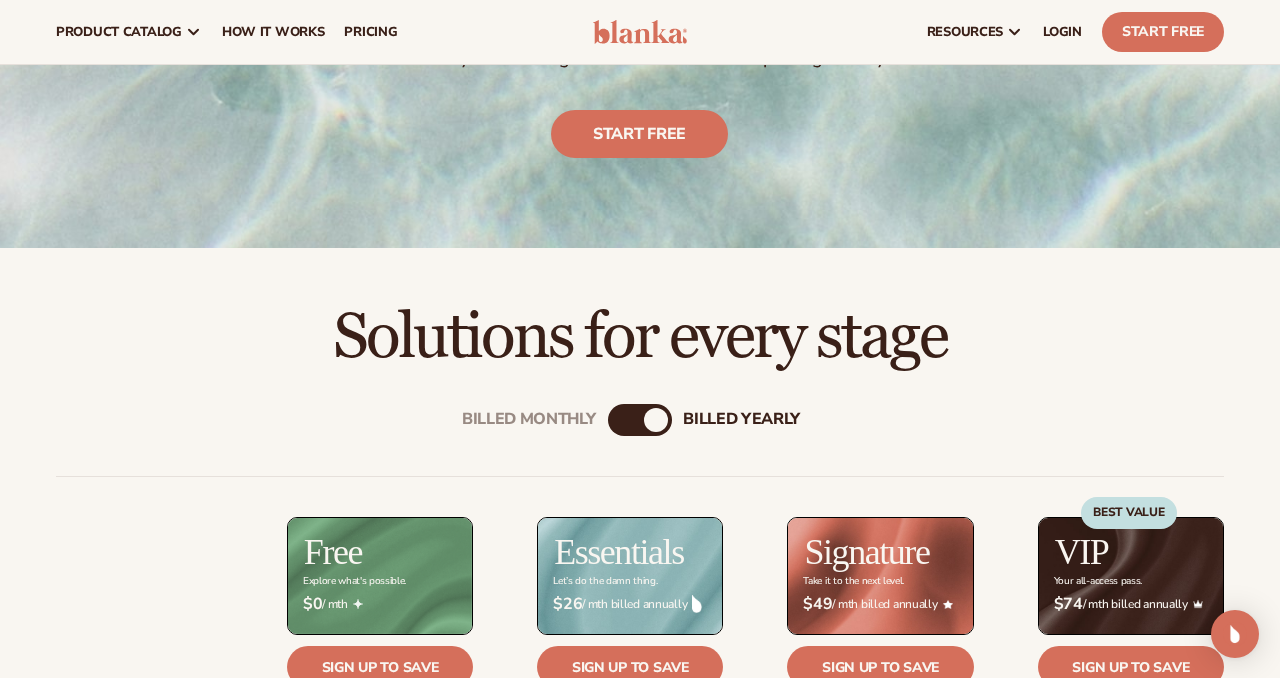 click on "Billed Monthly" at bounding box center (620, 420) 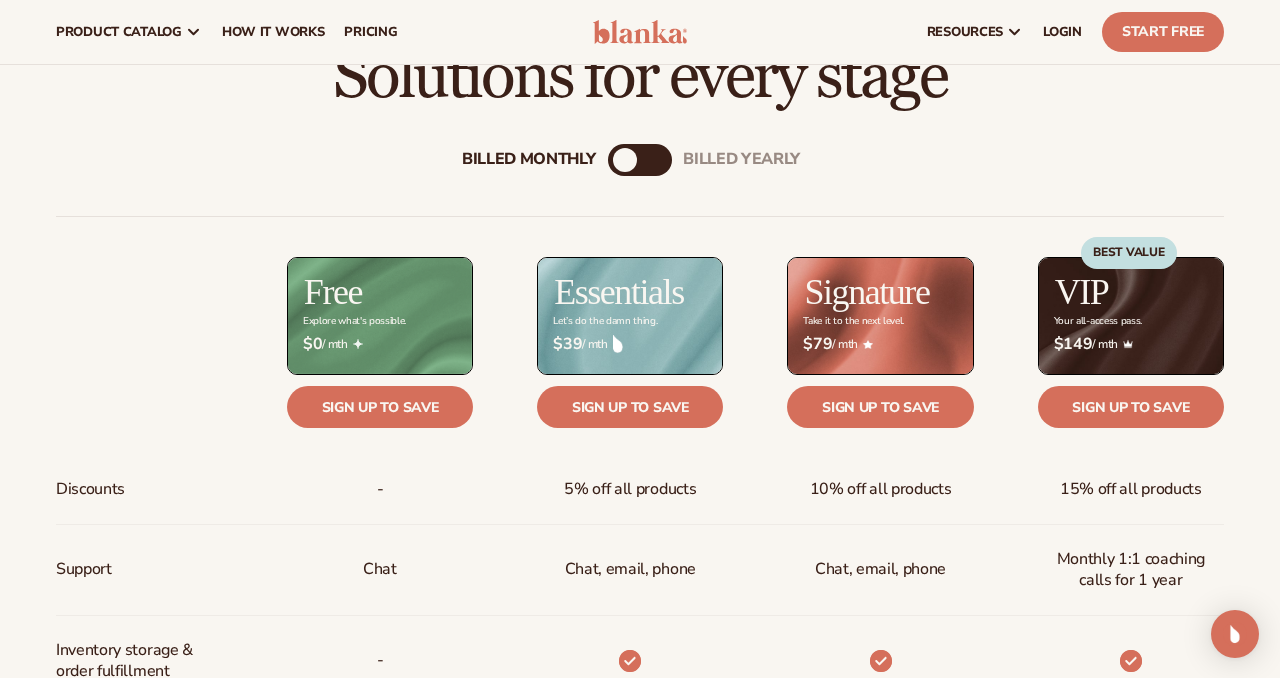 scroll, scrollTop: 586, scrollLeft: 0, axis: vertical 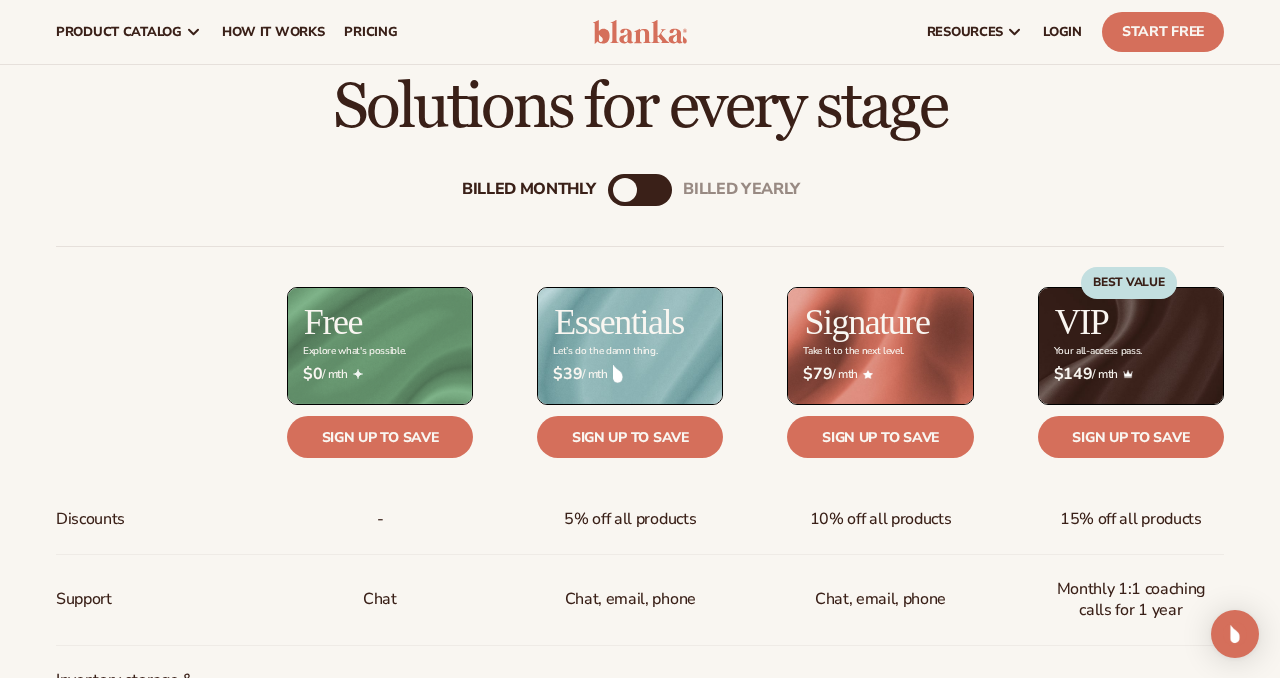 click on "Billed Monthly
billed Yearly" at bounding box center (640, 190) 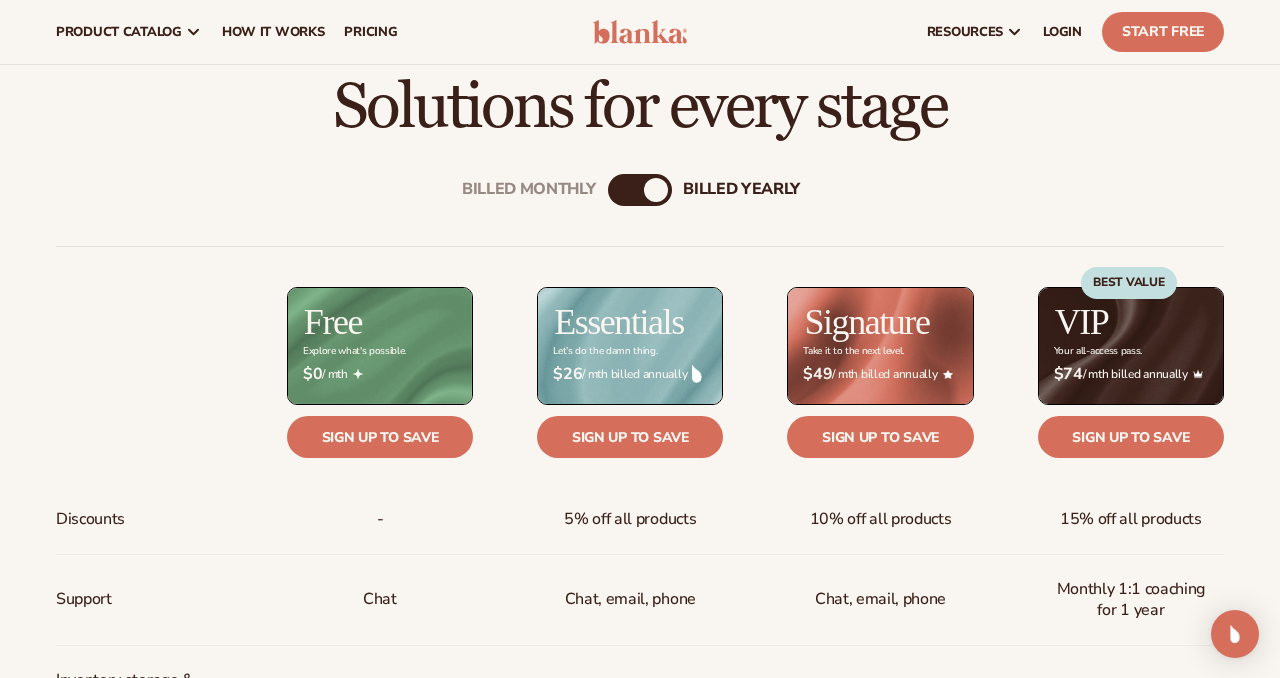 click on "BEST VALUE" at bounding box center (1129, 327) 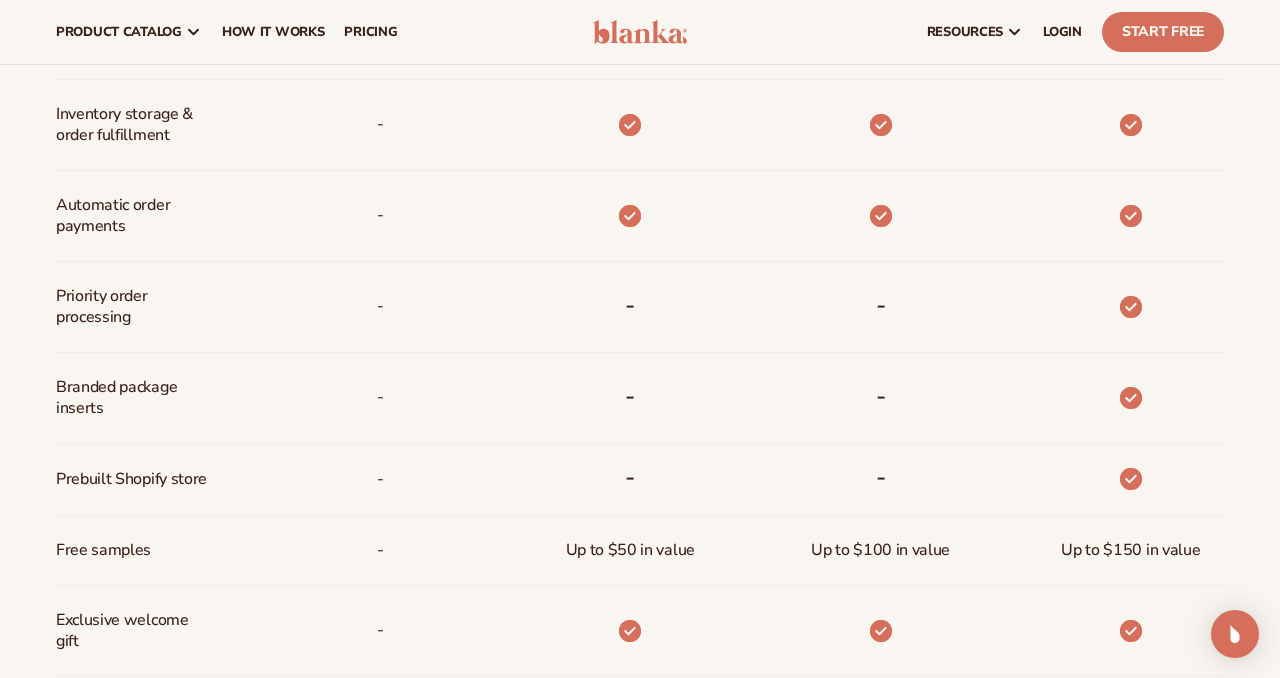 scroll, scrollTop: 1151, scrollLeft: 0, axis: vertical 